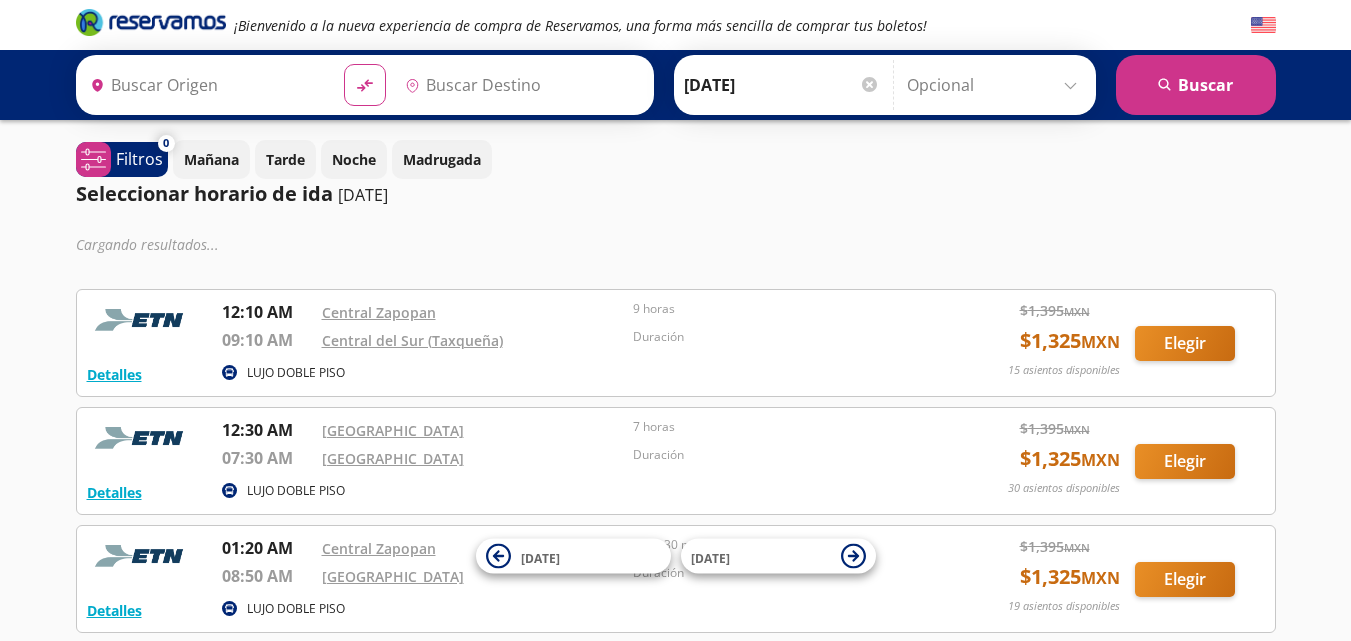 scroll, scrollTop: 0, scrollLeft: 0, axis: both 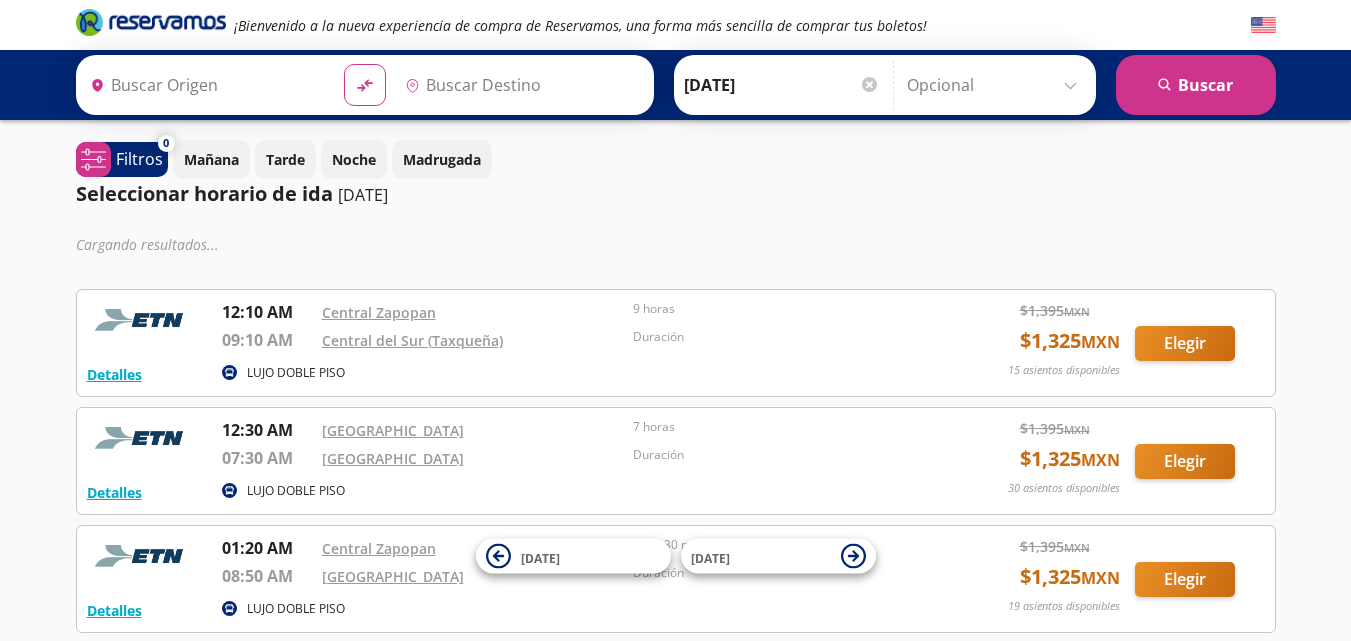 type on "[GEOGRAPHIC_DATA], [GEOGRAPHIC_DATA]" 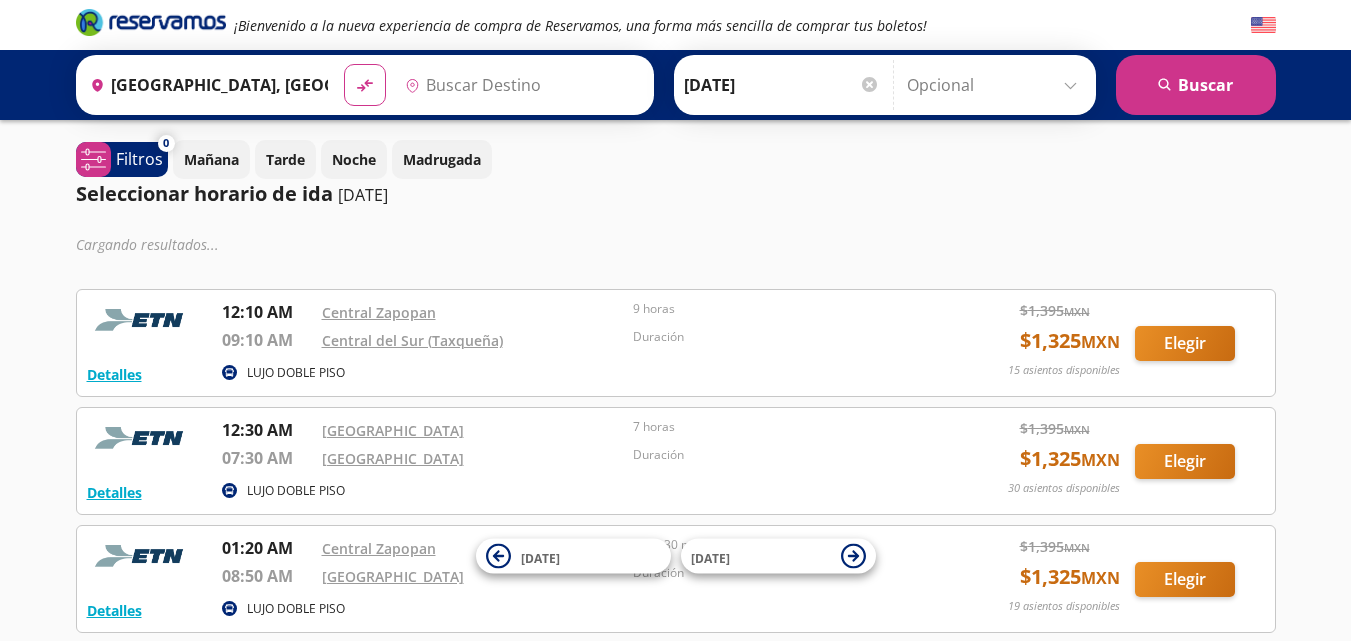type on "[GEOGRAPHIC_DATA], [GEOGRAPHIC_DATA]" 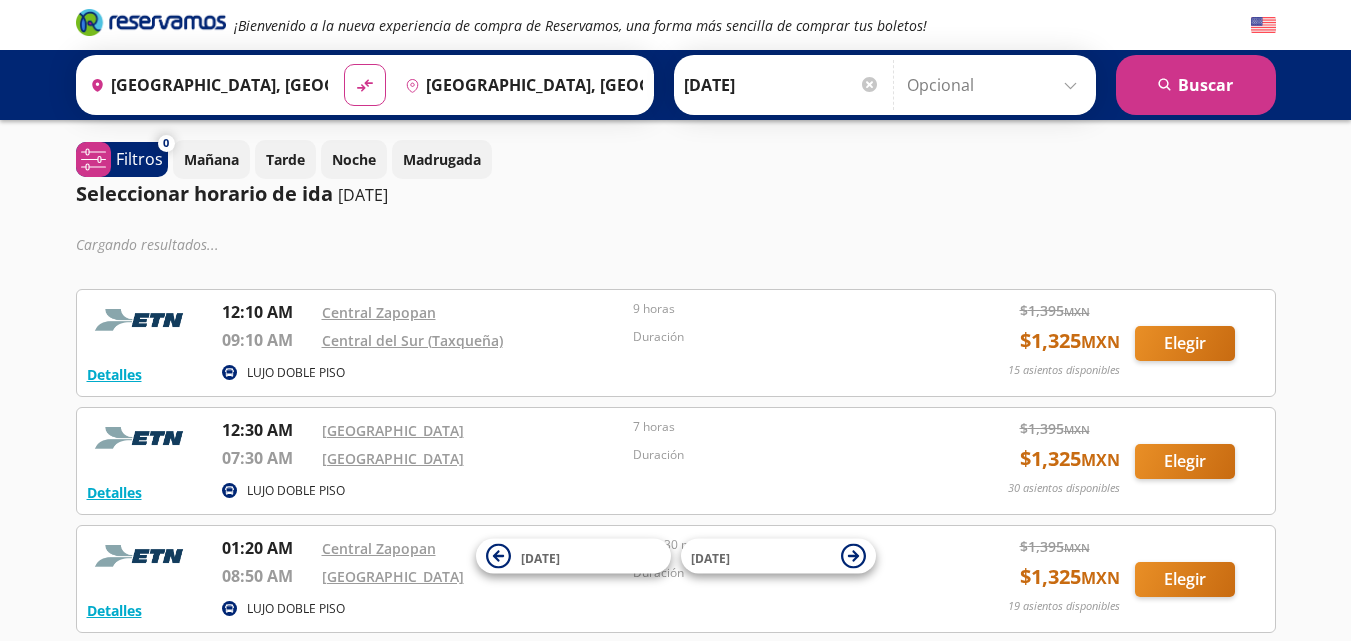 scroll, scrollTop: 0, scrollLeft: 0, axis: both 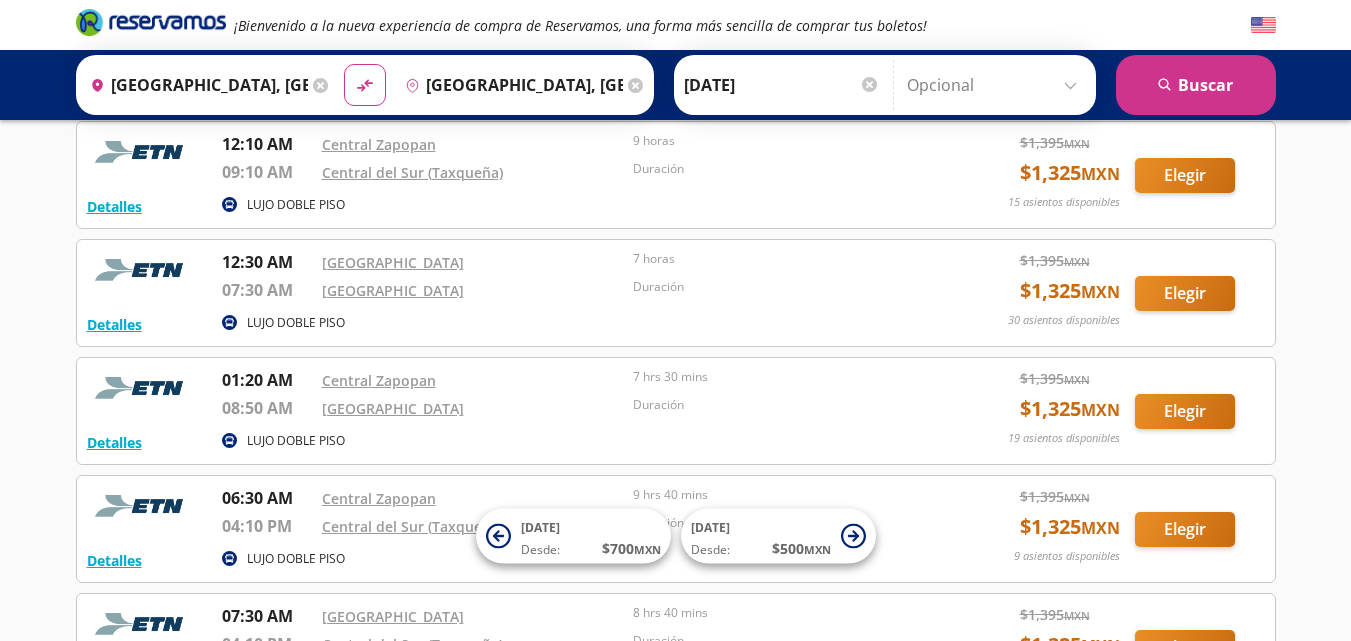 click at bounding box center (996, 85) 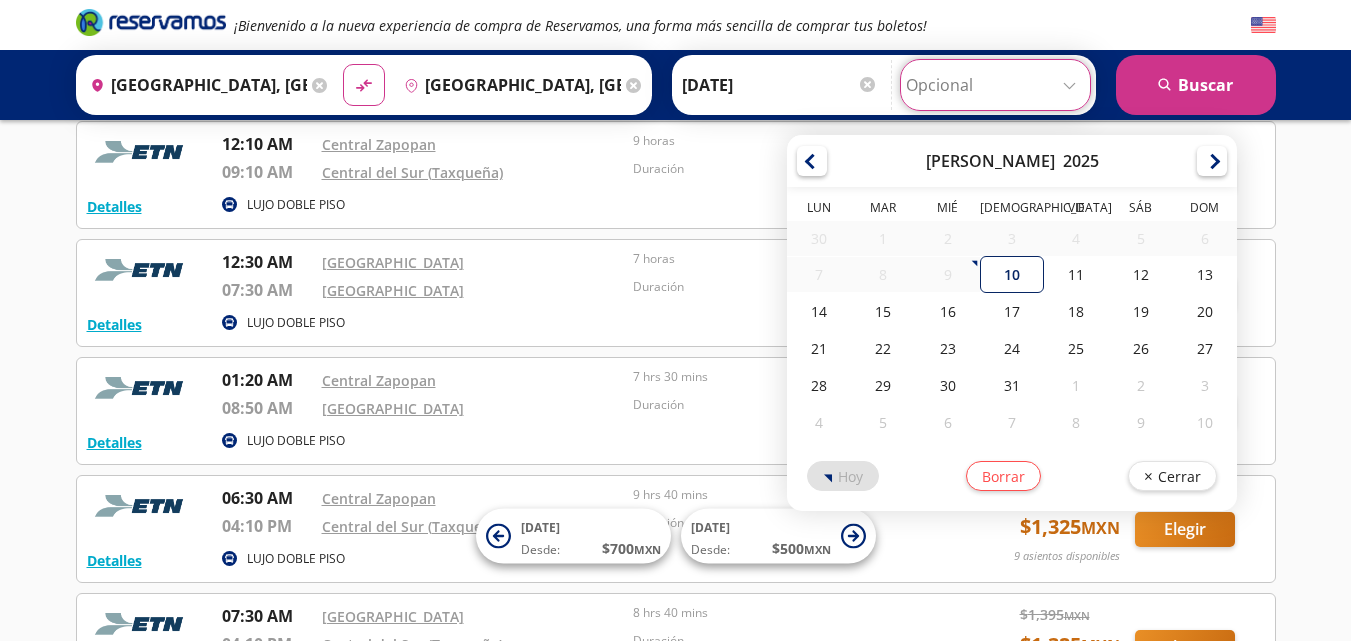 click on "10" at bounding box center (1012, 274) 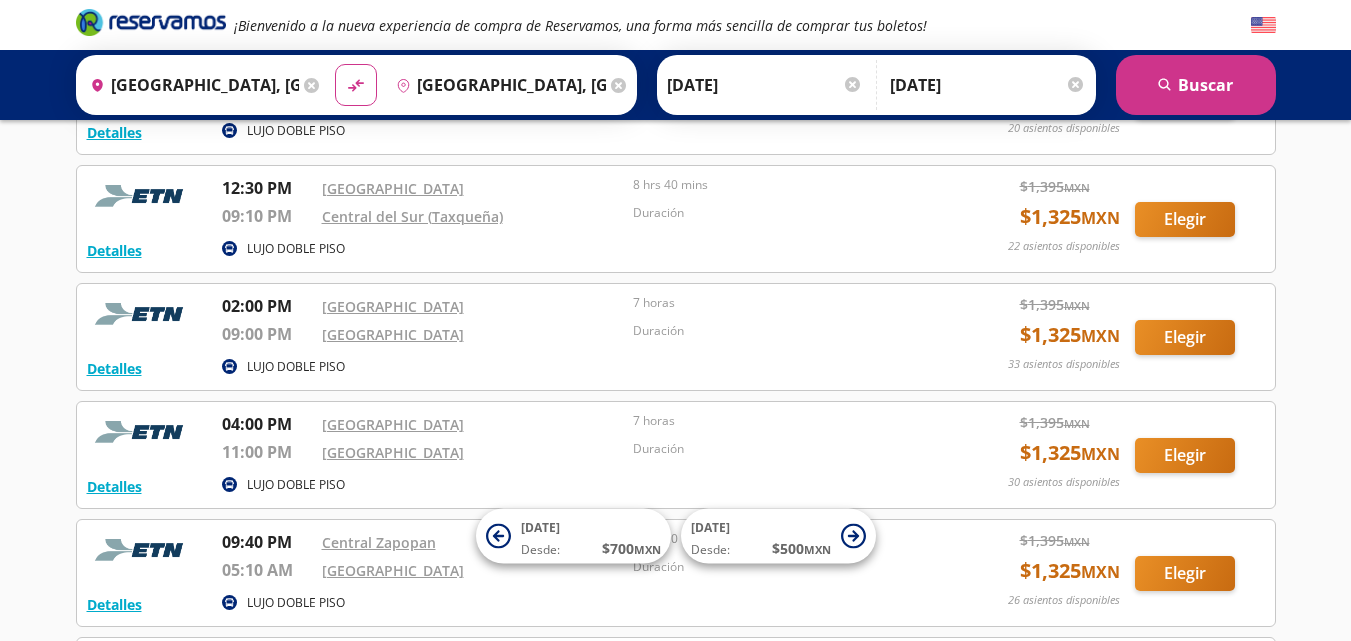 scroll, scrollTop: 918, scrollLeft: 0, axis: vertical 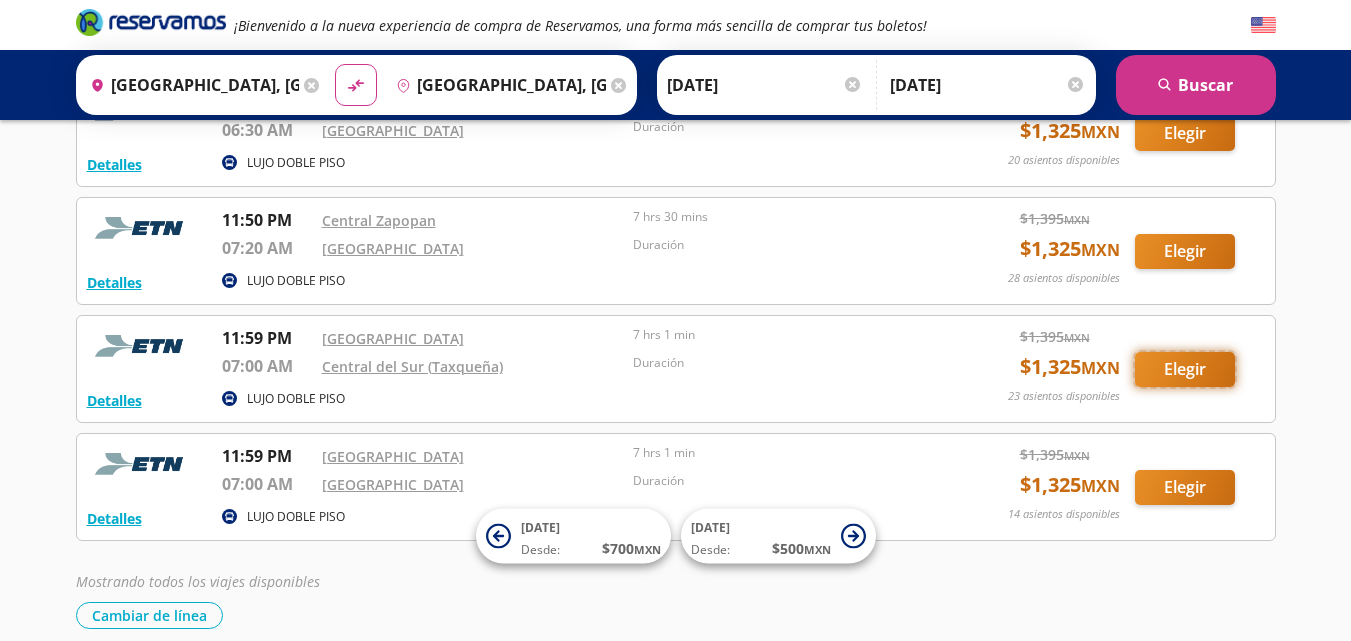 click on "Elegir" at bounding box center (1185, 369) 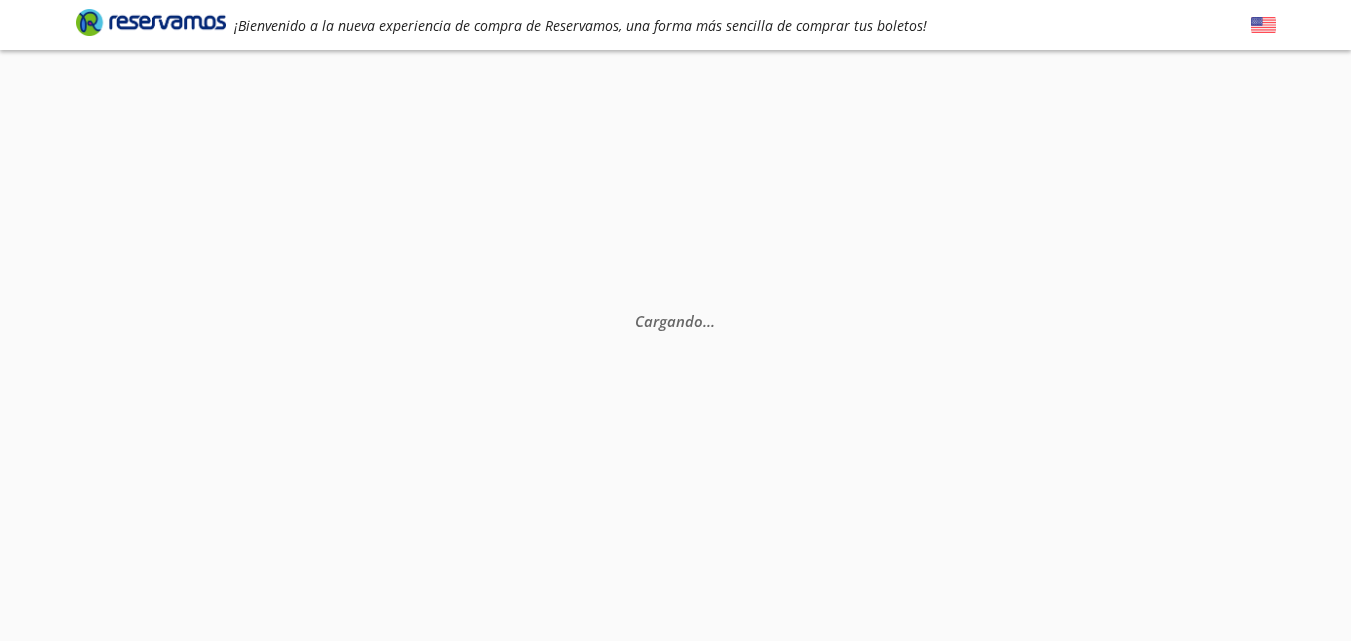 scroll, scrollTop: 0, scrollLeft: 0, axis: both 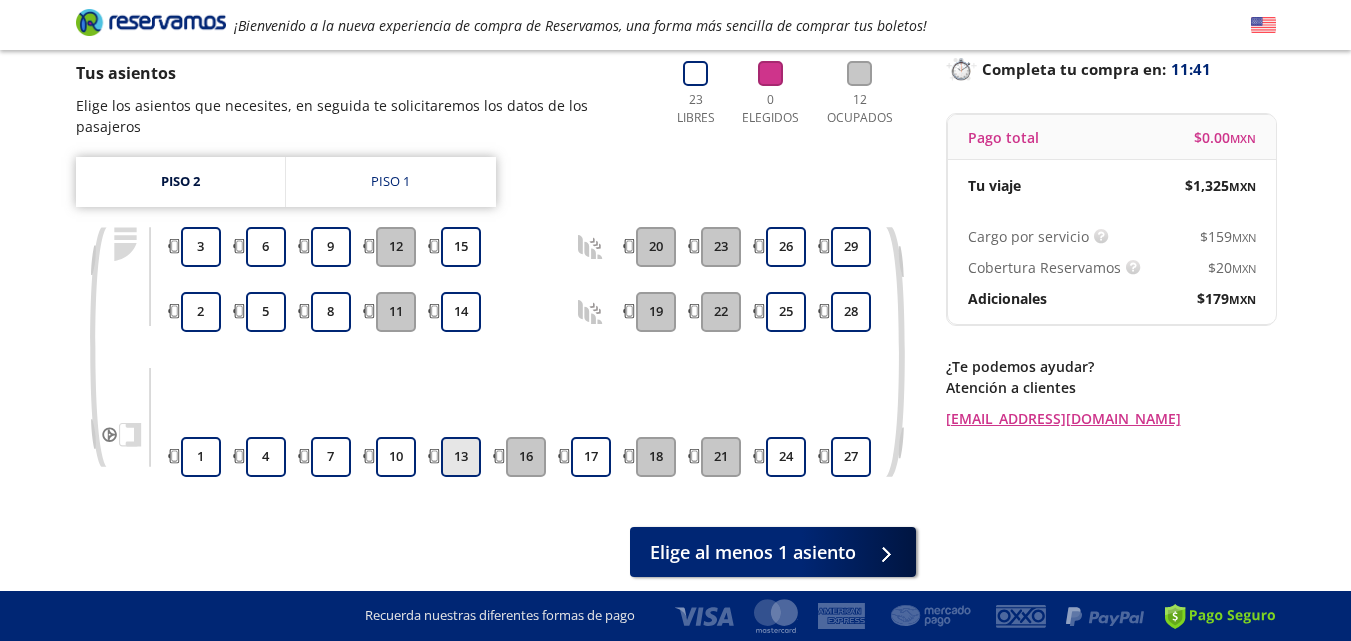 click on "13" at bounding box center (461, 457) 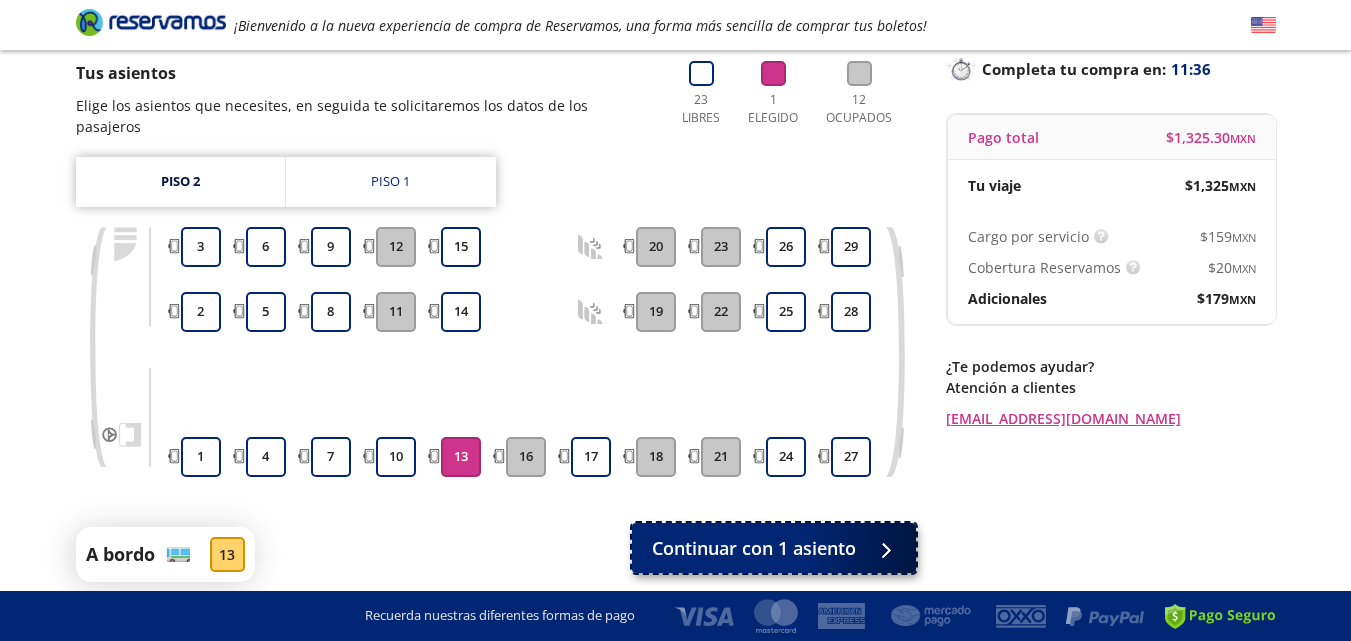 click on "Continuar con 1 asiento" at bounding box center [754, 548] 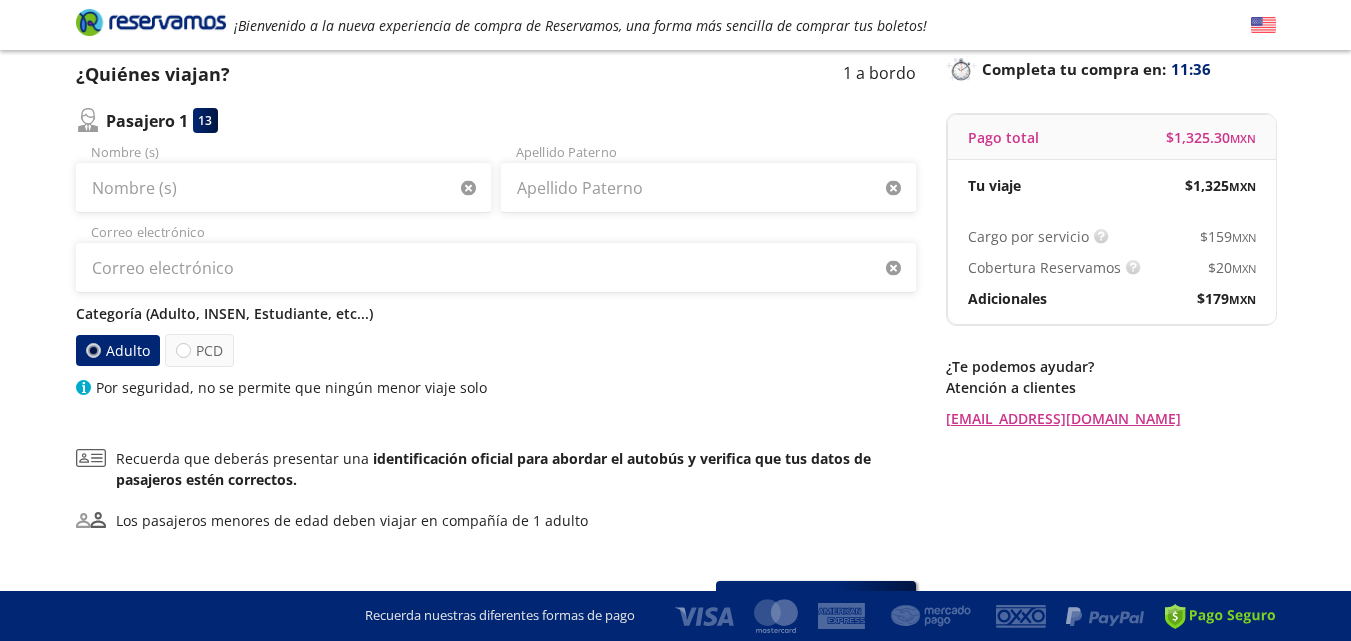 scroll, scrollTop: 0, scrollLeft: 0, axis: both 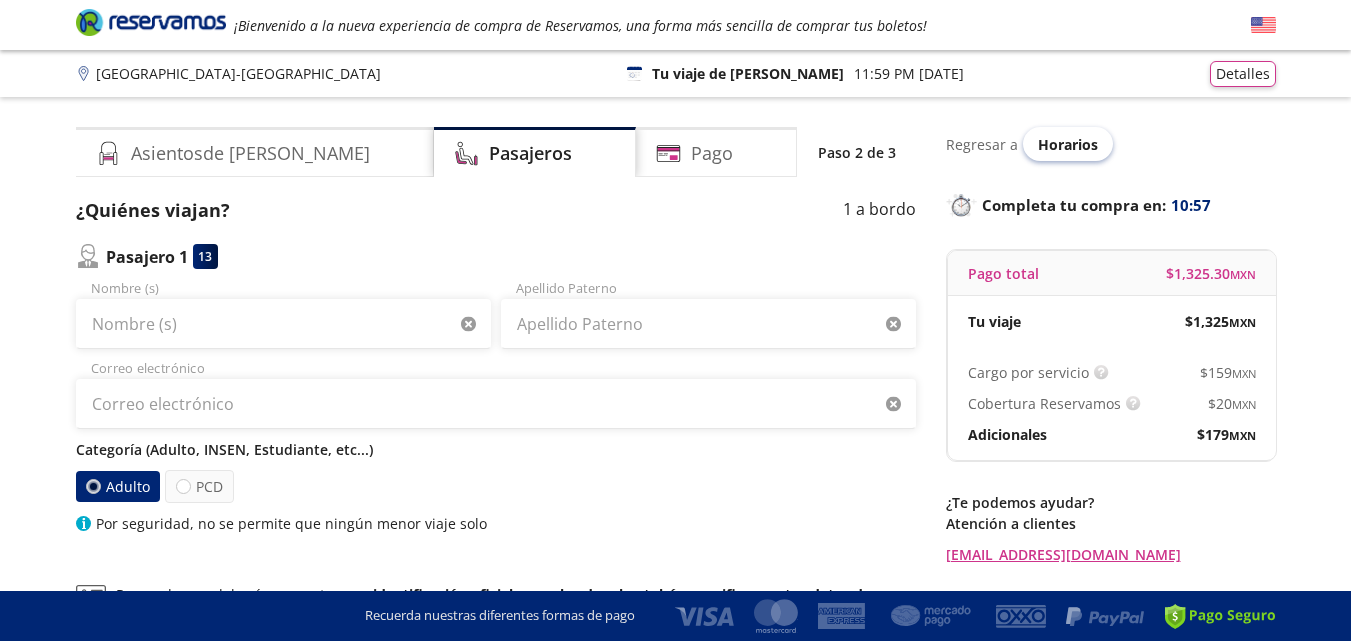 click on "Horarios" at bounding box center (1068, 144) 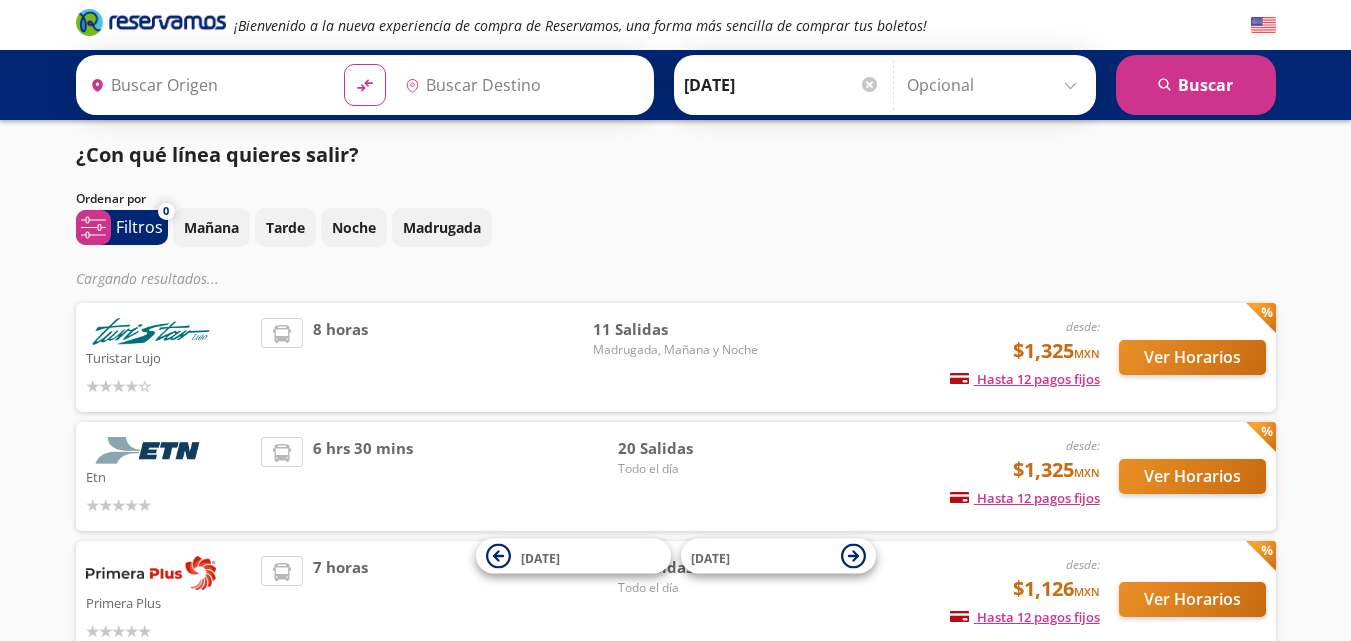 type on "[GEOGRAPHIC_DATA], [GEOGRAPHIC_DATA]" 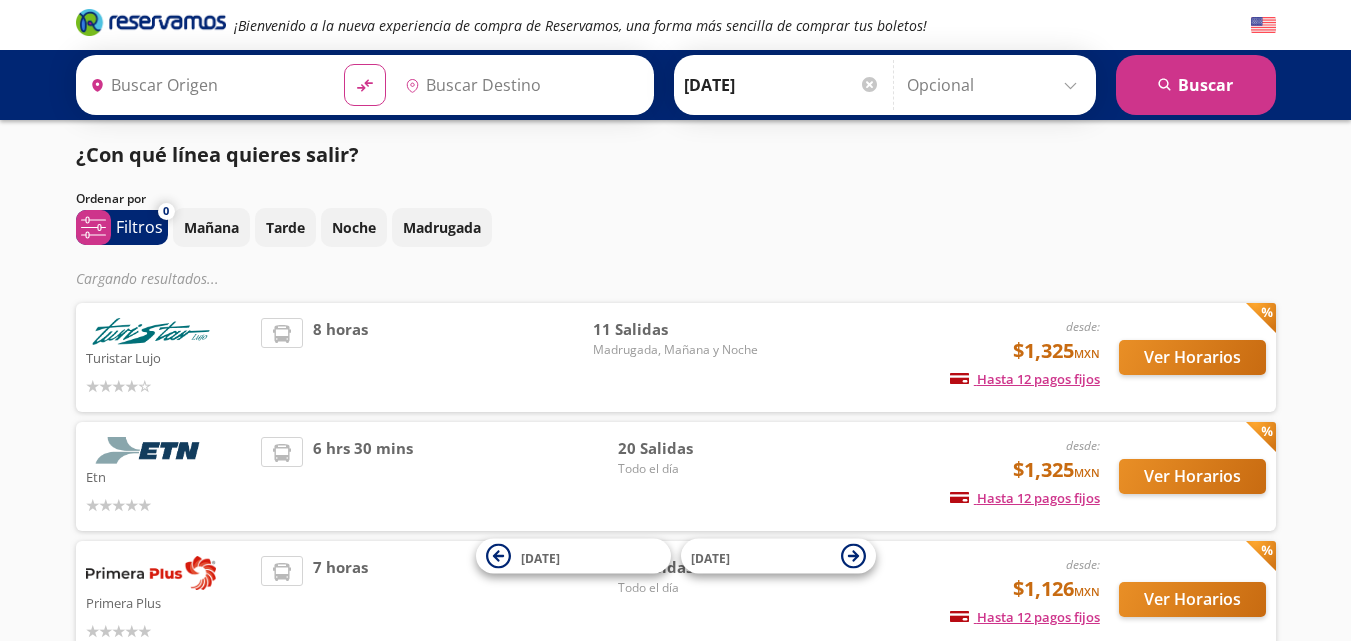 type on "[GEOGRAPHIC_DATA], [GEOGRAPHIC_DATA]" 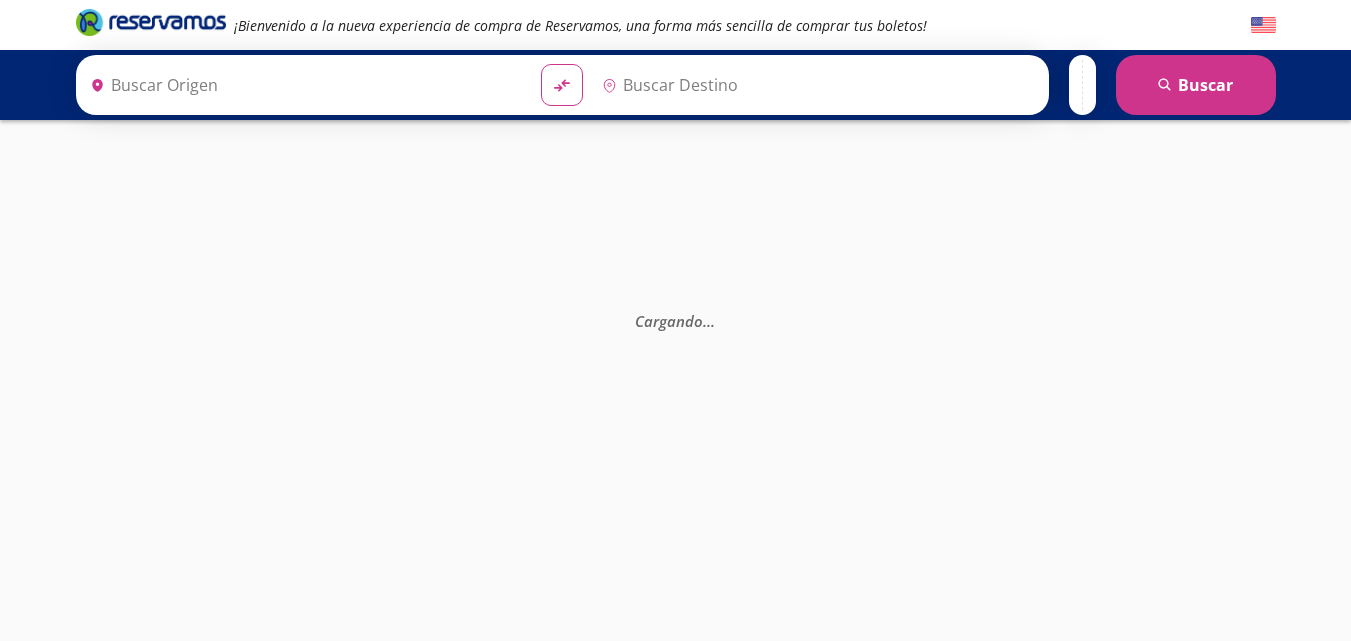 scroll, scrollTop: 0, scrollLeft: 0, axis: both 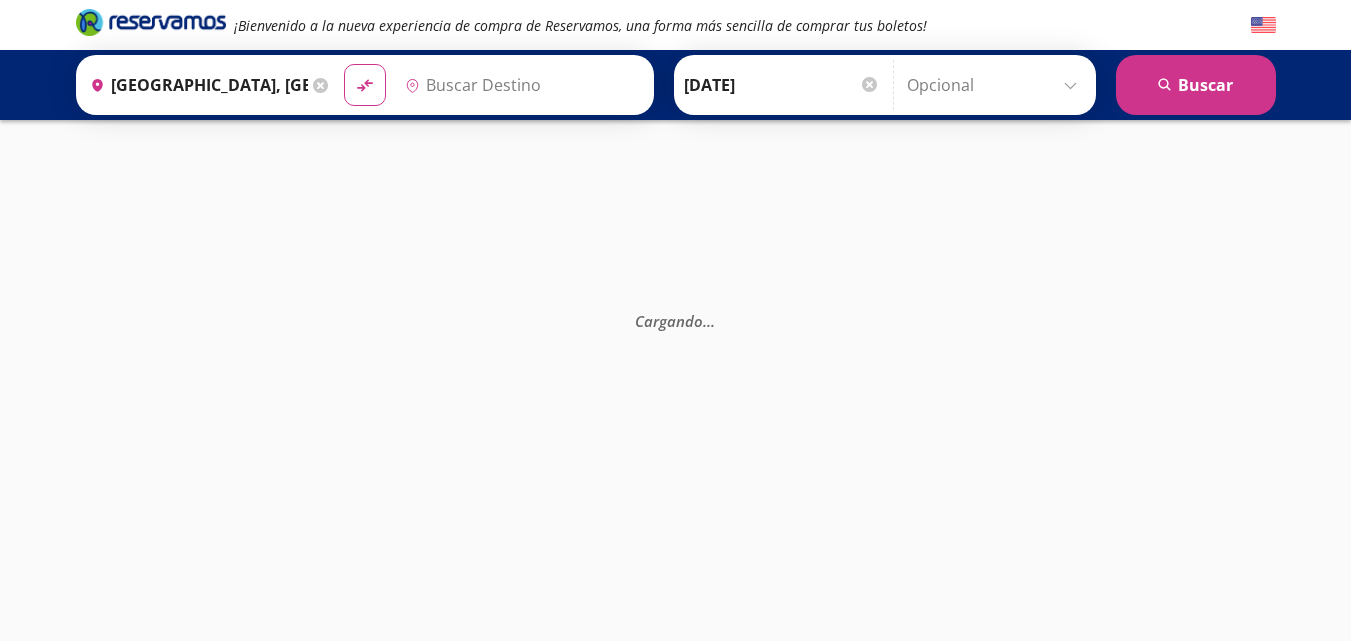 type on "[GEOGRAPHIC_DATA], [GEOGRAPHIC_DATA]" 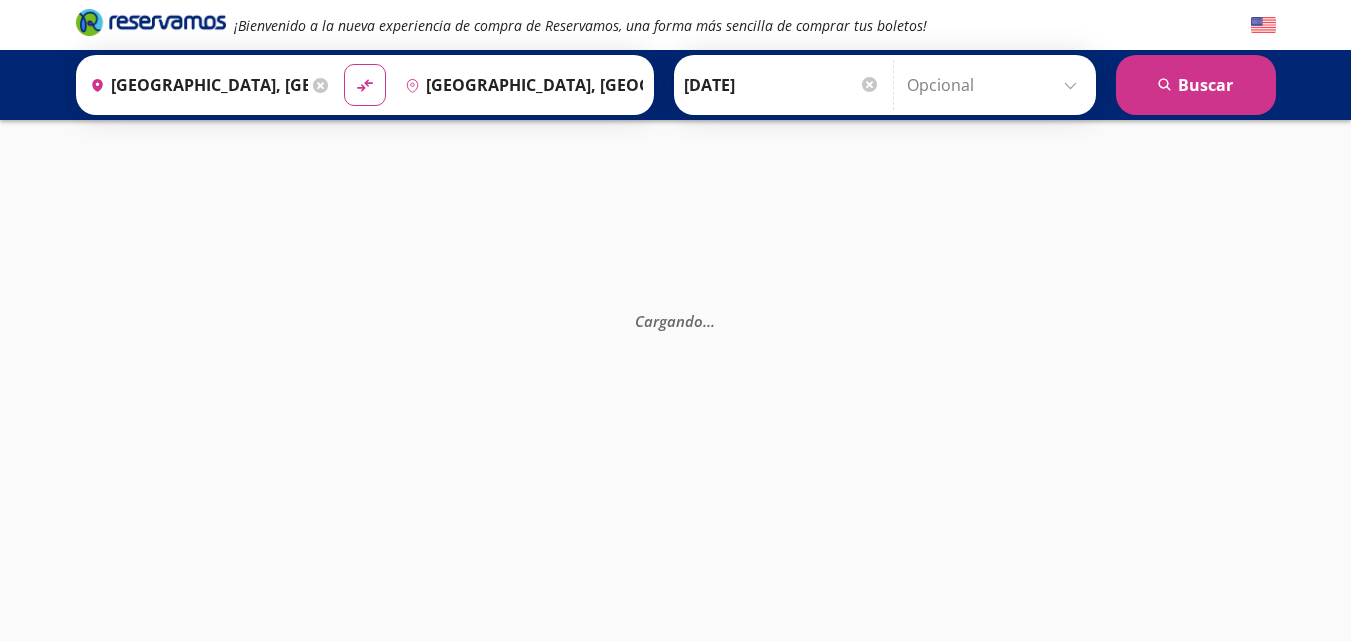 scroll, scrollTop: 0, scrollLeft: 0, axis: both 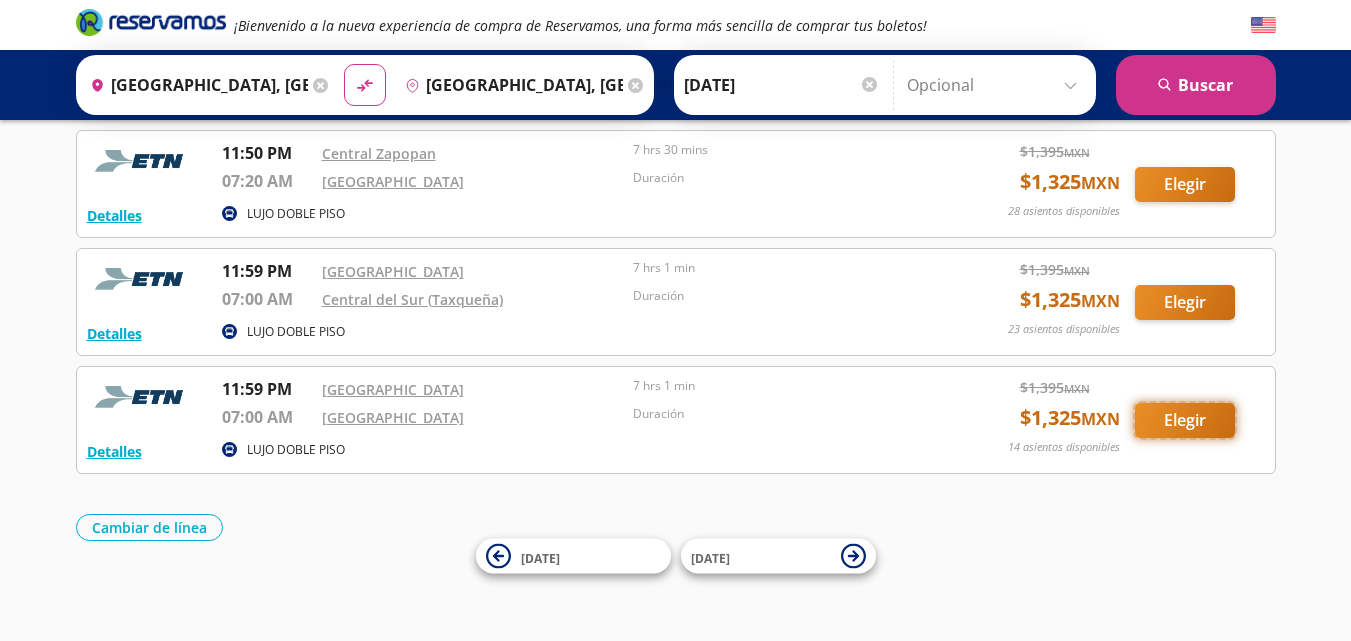 click on "Elegir" at bounding box center [1185, 420] 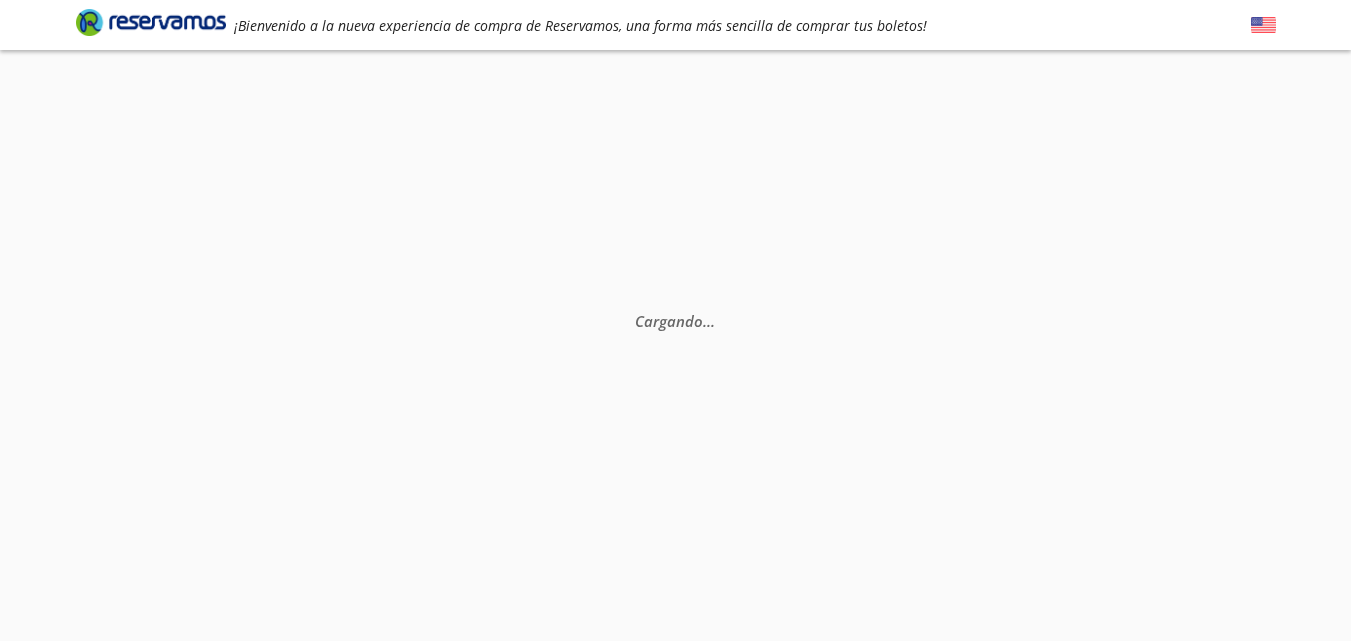 scroll, scrollTop: 0, scrollLeft: 0, axis: both 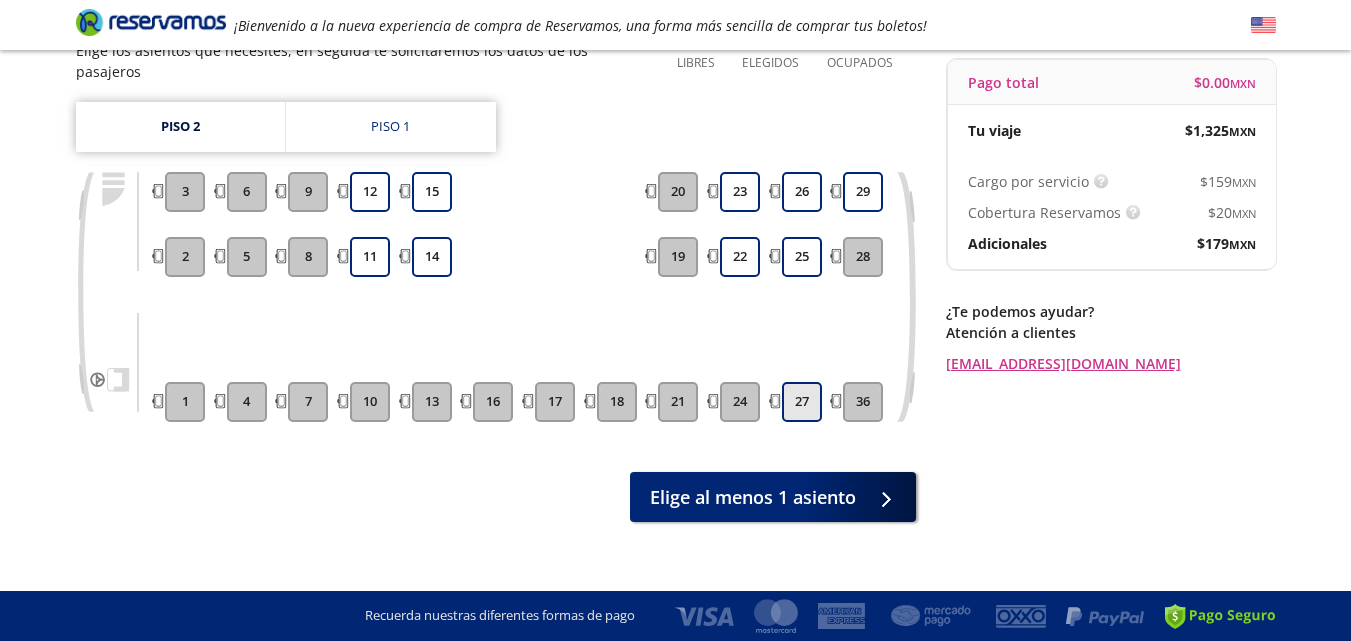 click on "27" at bounding box center (802, 402) 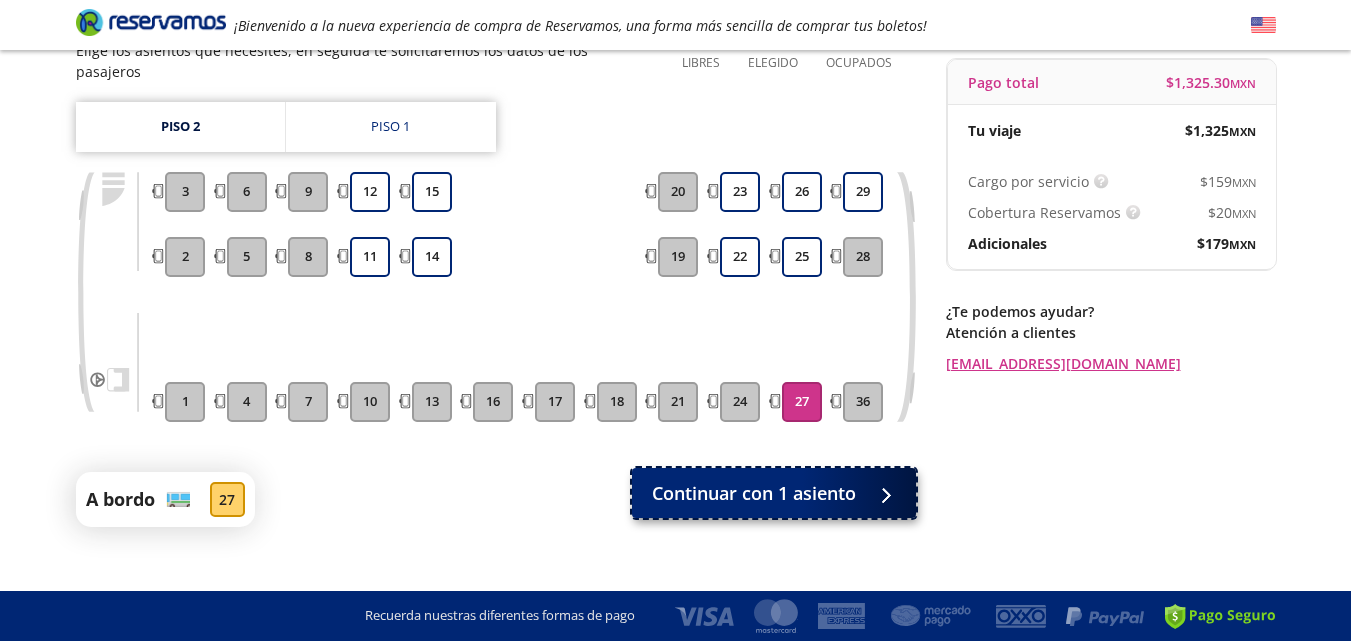 click on "Continuar con 1 asiento" at bounding box center [754, 493] 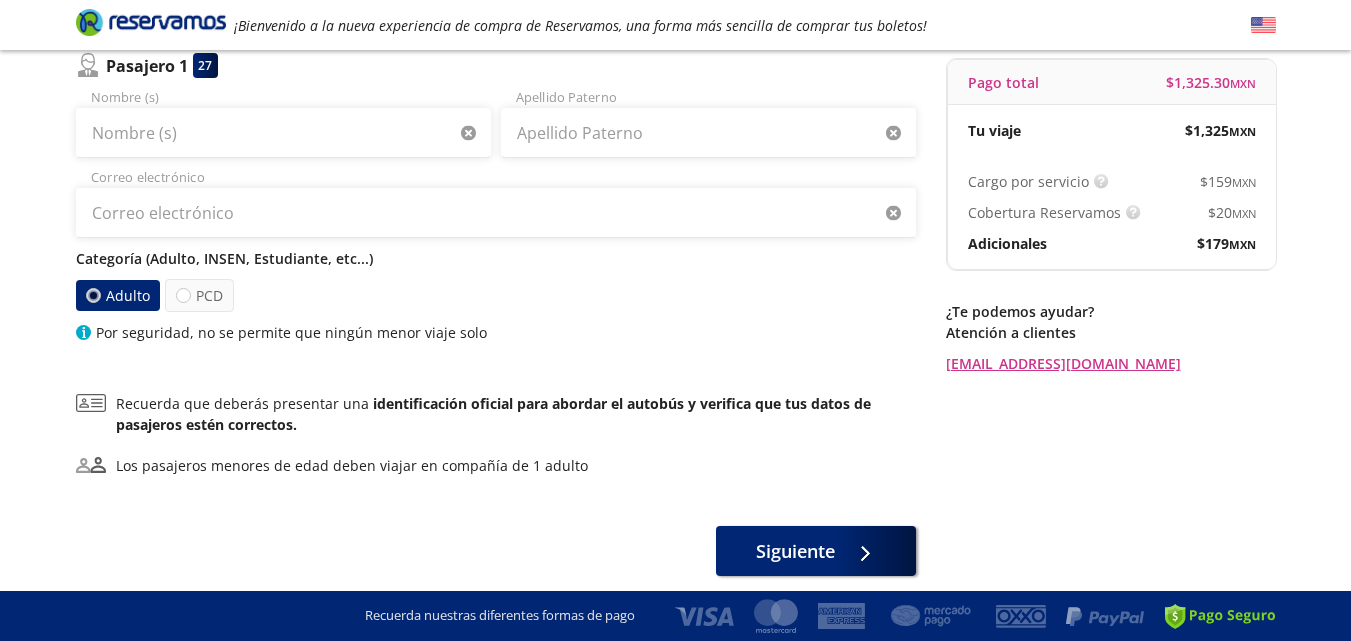 scroll, scrollTop: 0, scrollLeft: 0, axis: both 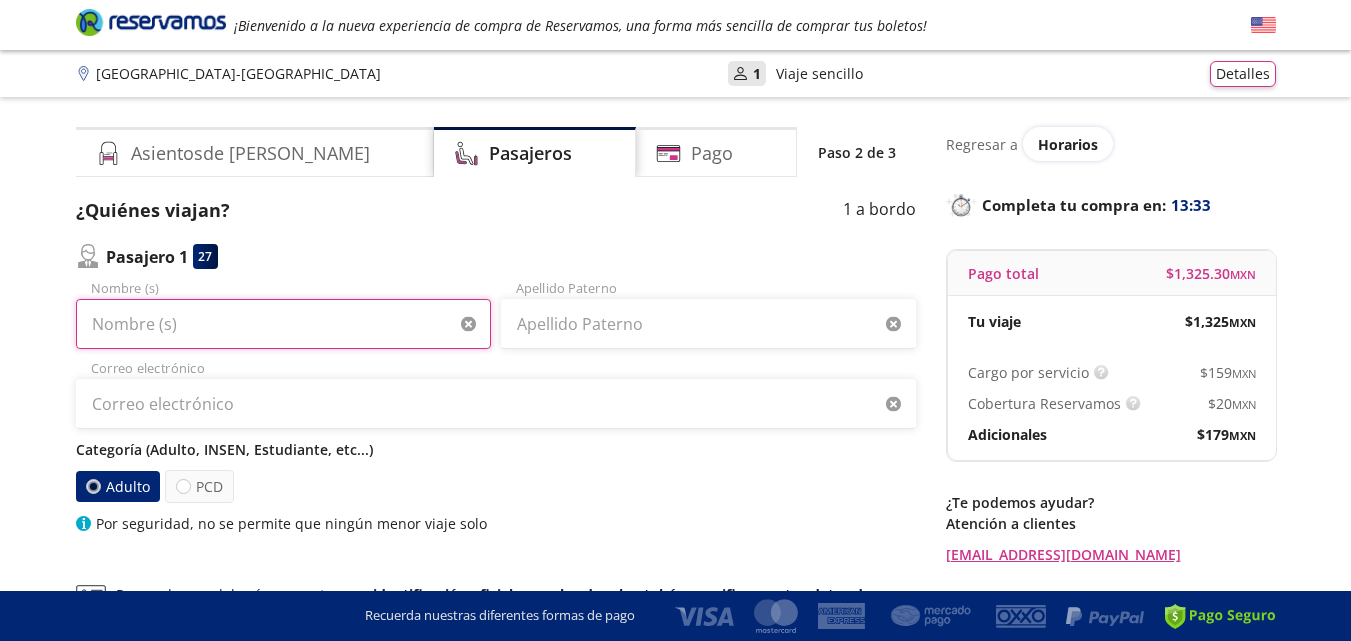 click on "Nombre (s)" at bounding box center [283, 324] 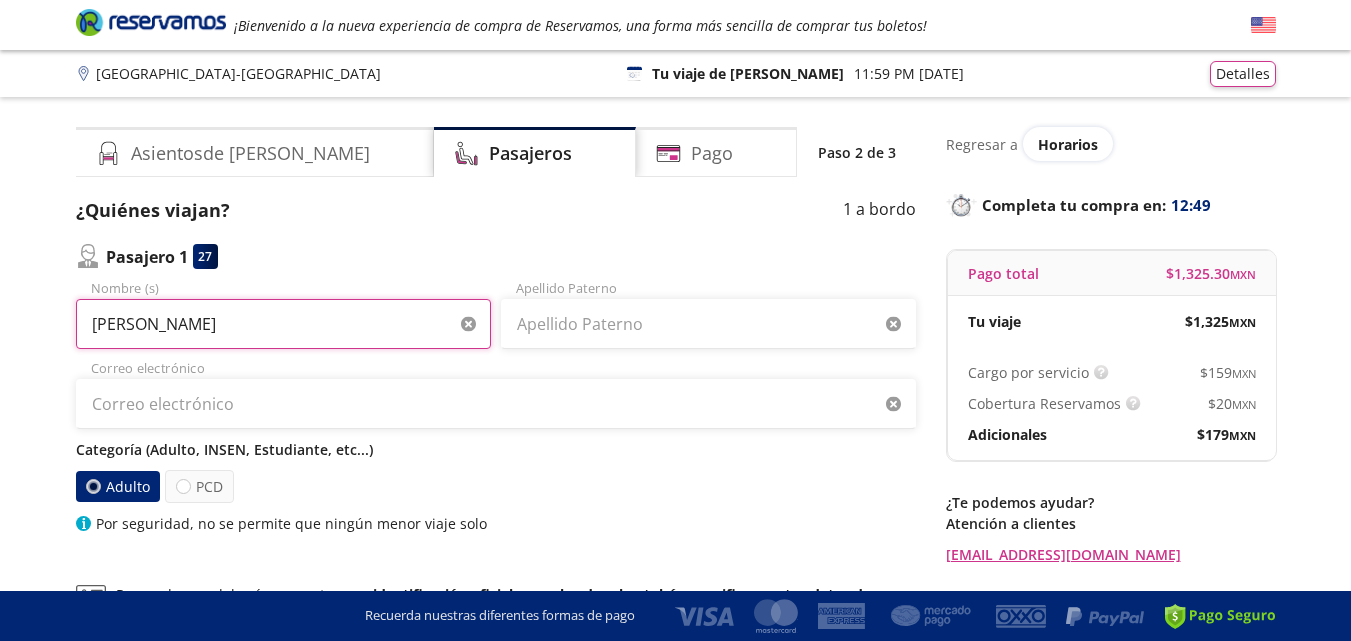 click on "Marko Armenta" at bounding box center [283, 324] 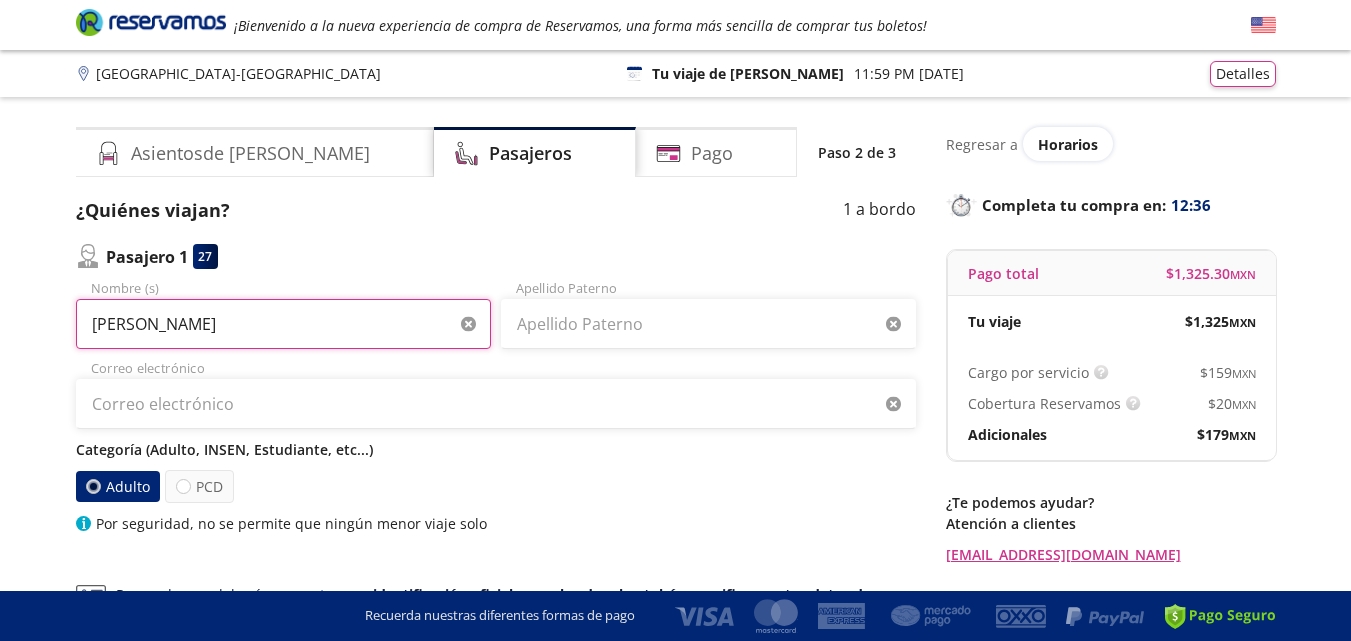 drag, startPoint x: 205, startPoint y: 326, endPoint x: 310, endPoint y: 336, distance: 105.47511 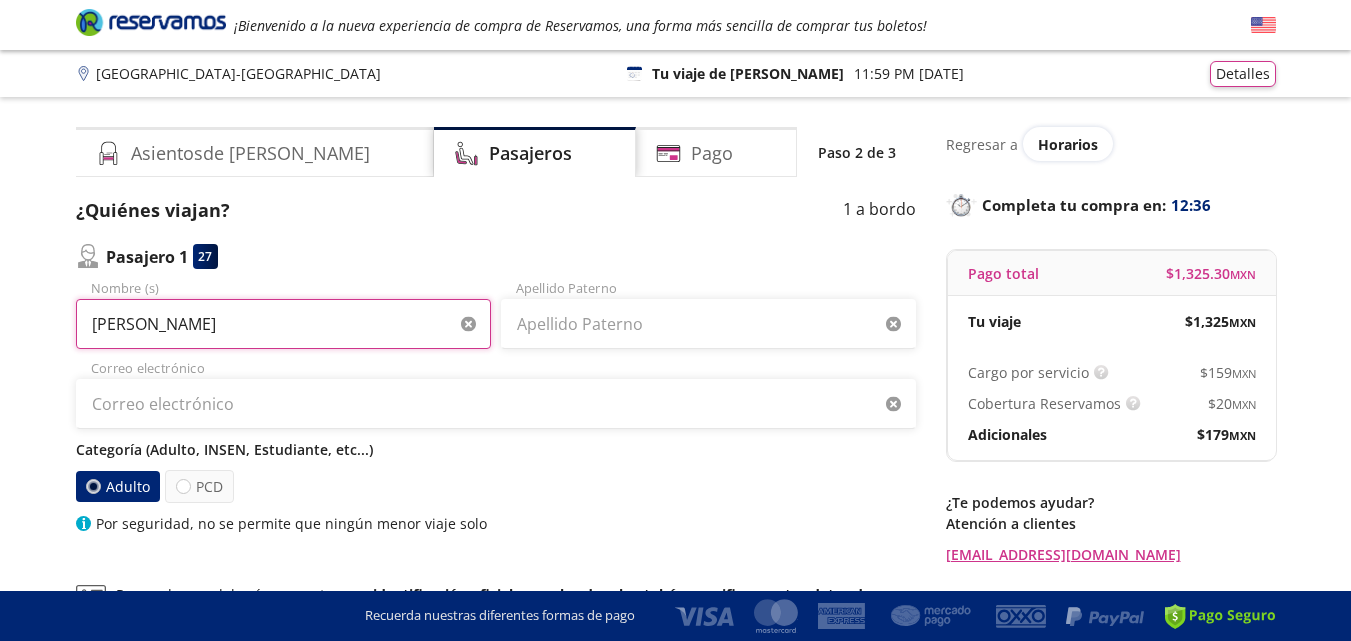 click on "Marko Esteban Armenta Luna" at bounding box center (283, 324) 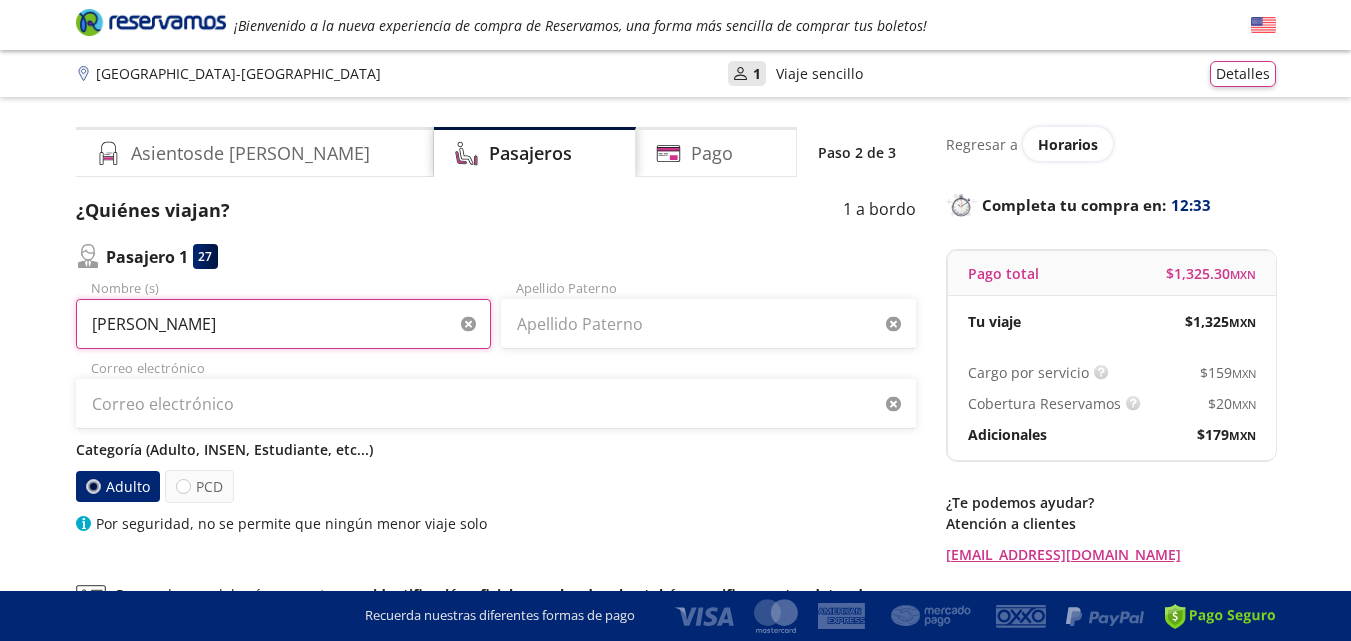 type on "Marko Esteban" 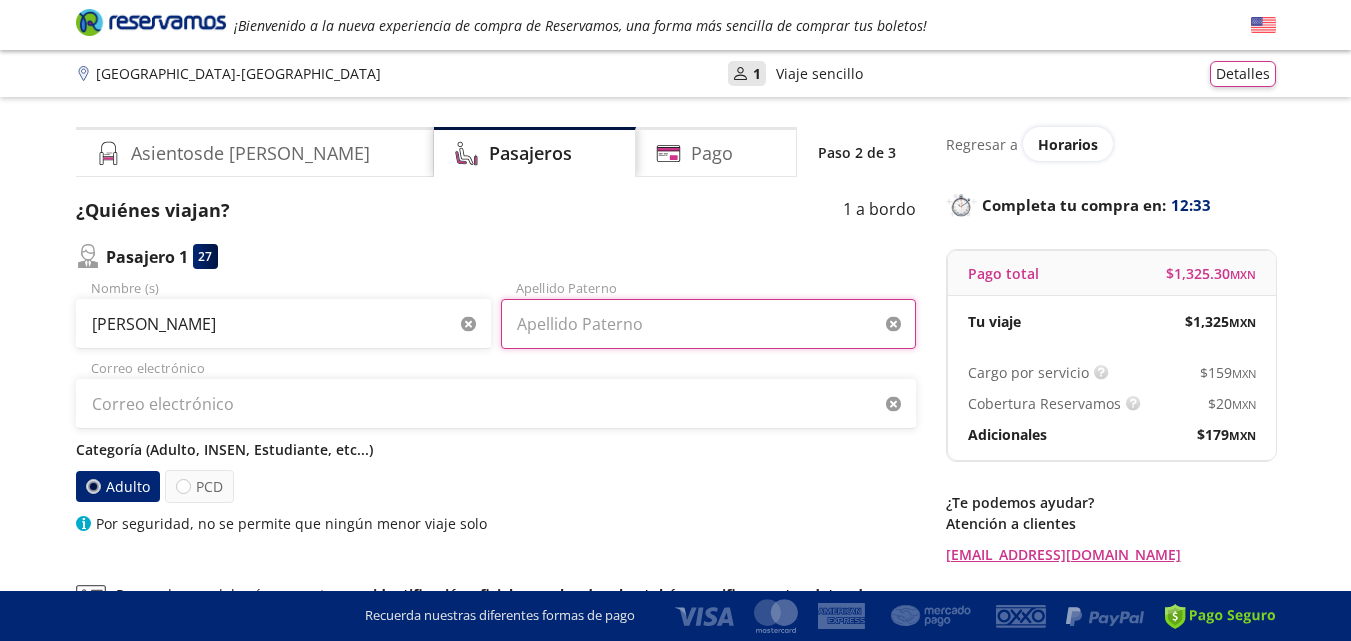 click on "Apellido Paterno" at bounding box center [708, 324] 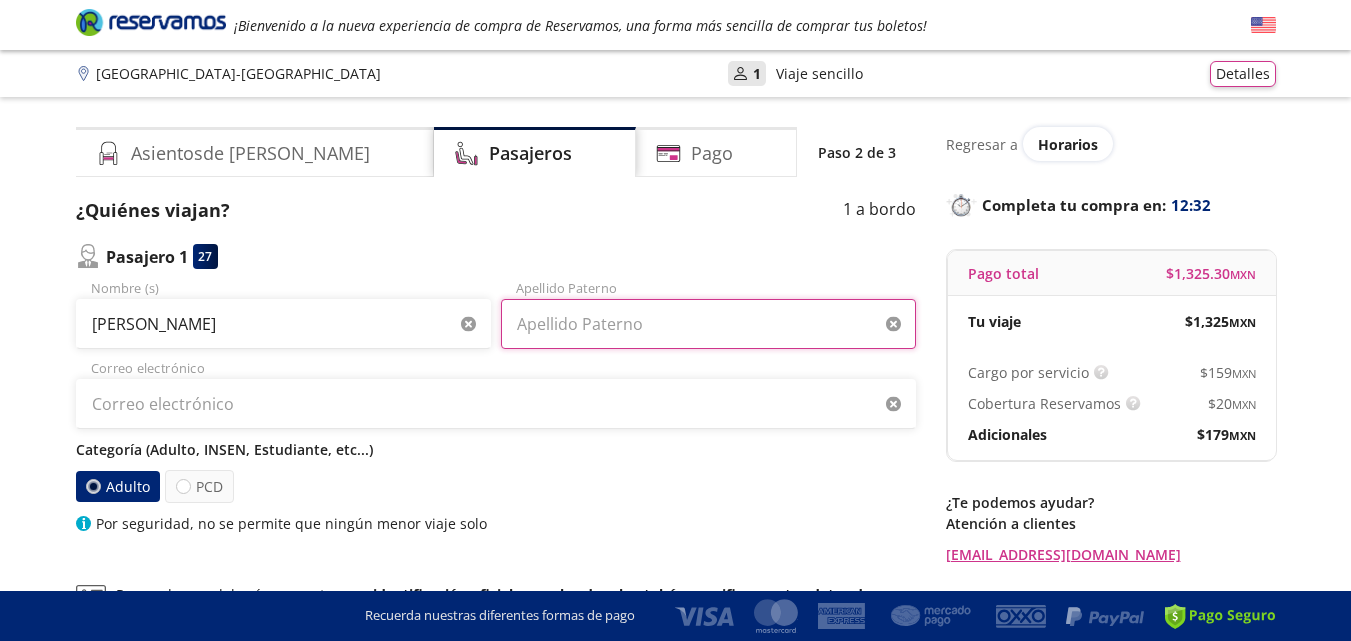type on "L" 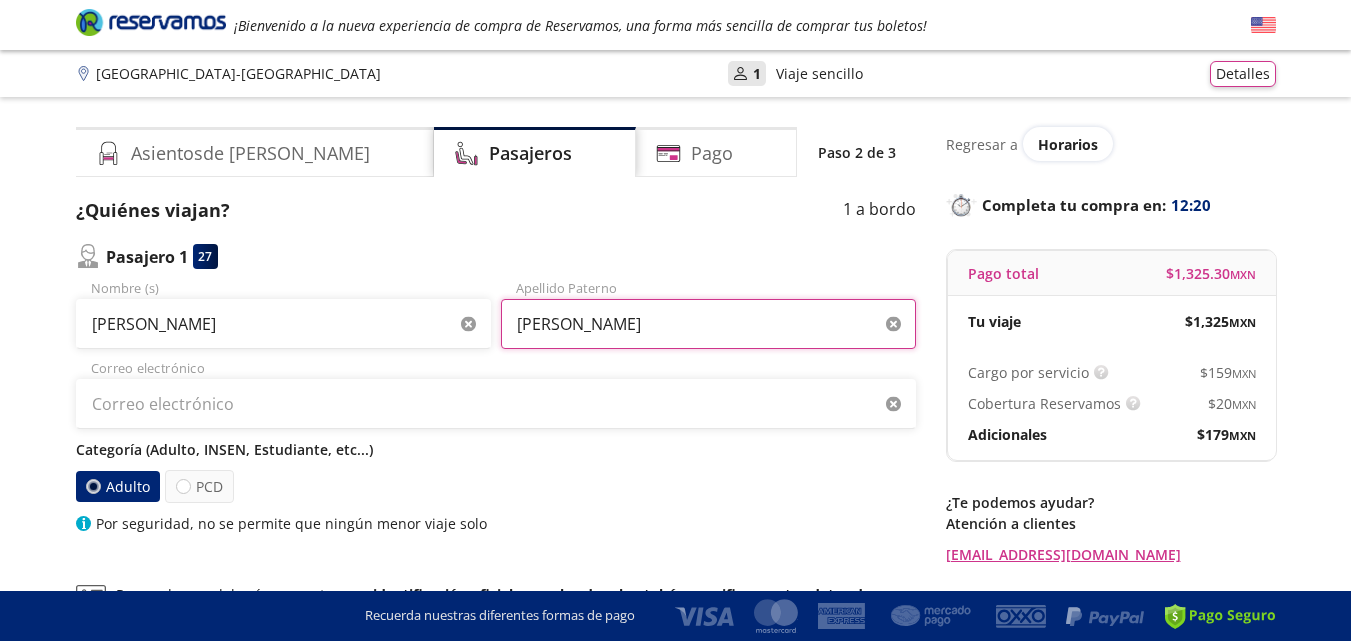 type on "Armenta Luna" 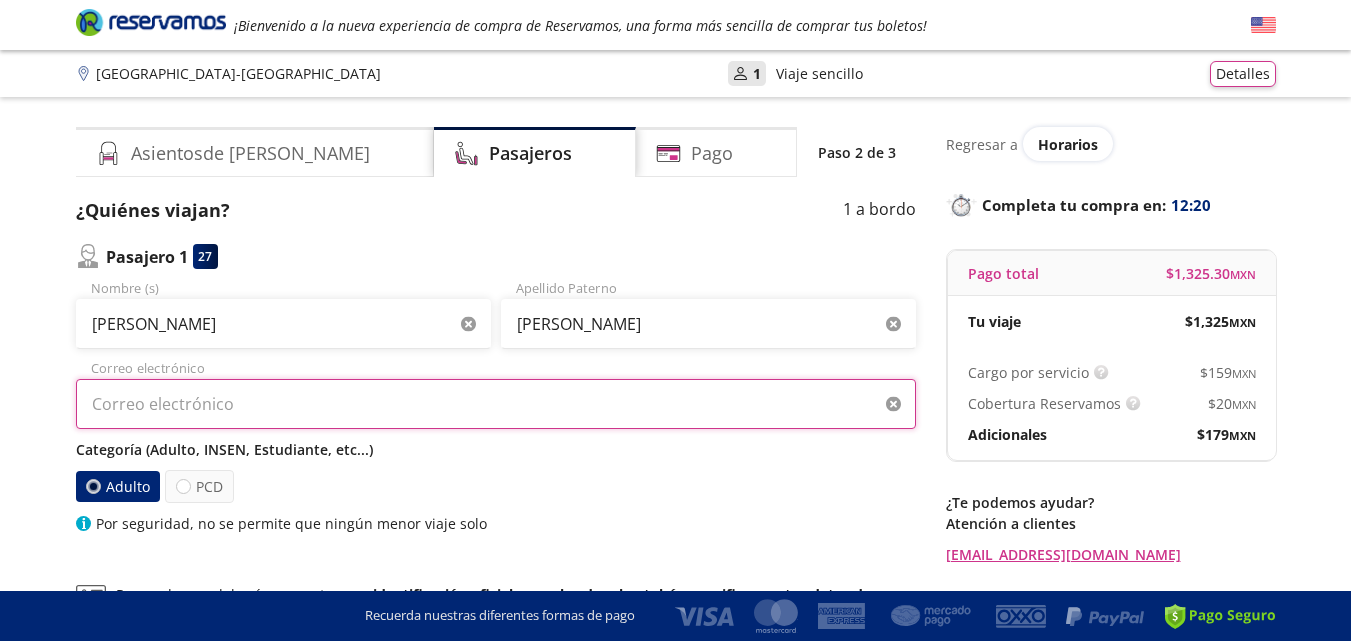 click on "Correo electrónico" at bounding box center [496, 404] 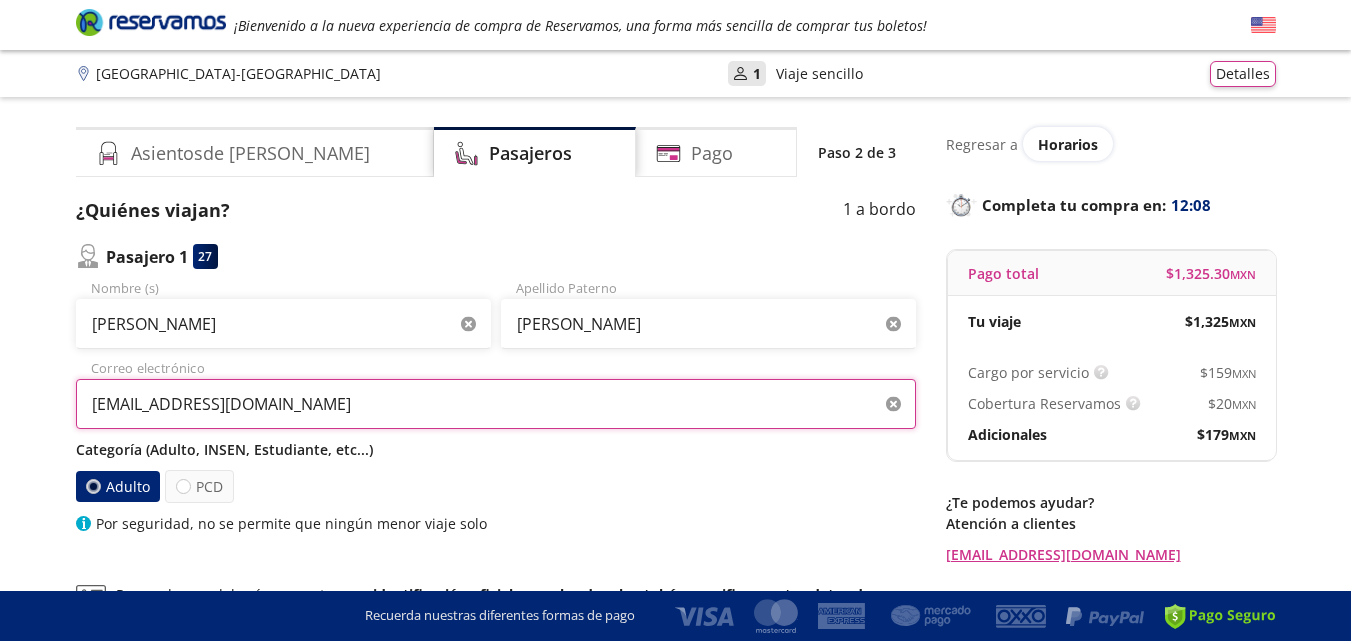 type on "cellcomm@hotmail.com" 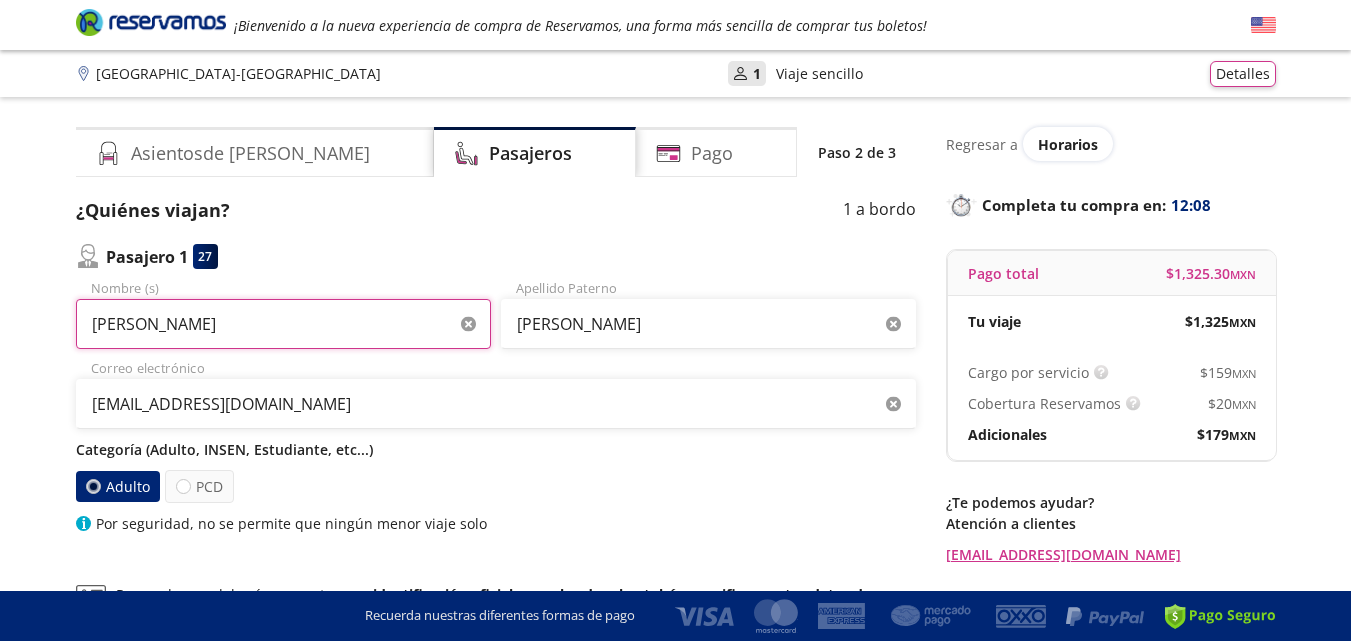 click on "Marko Esteban" at bounding box center [283, 324] 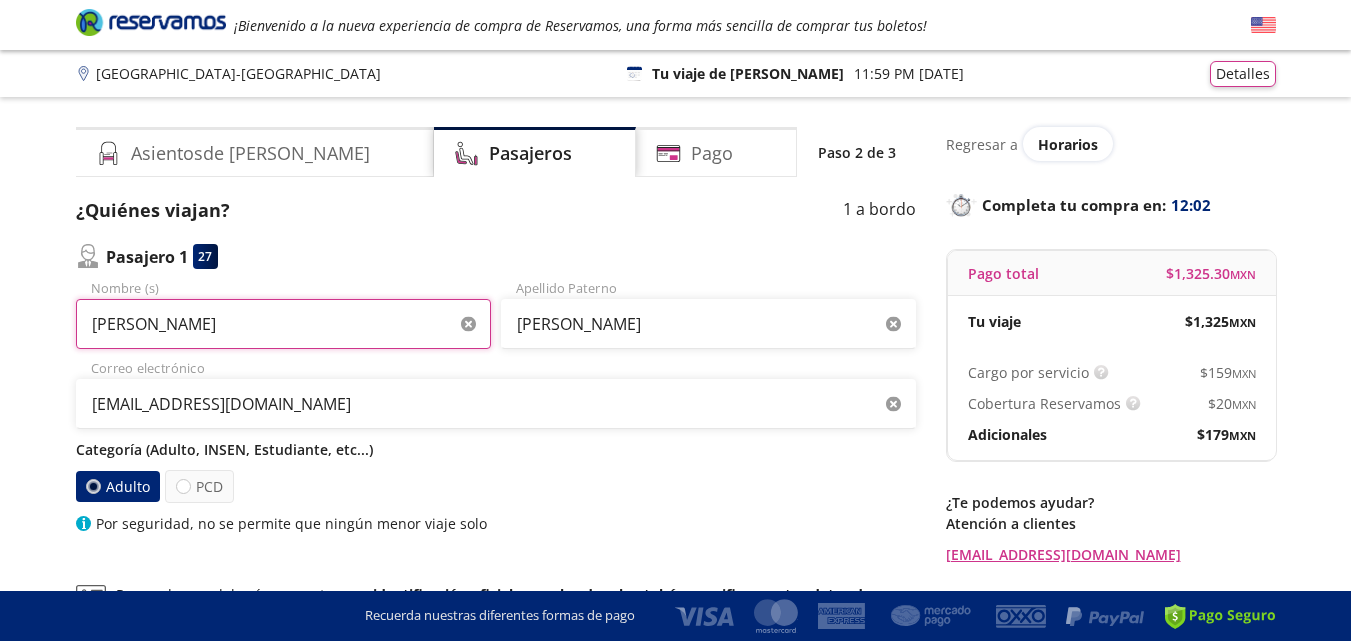 type on "Marco Esteban" 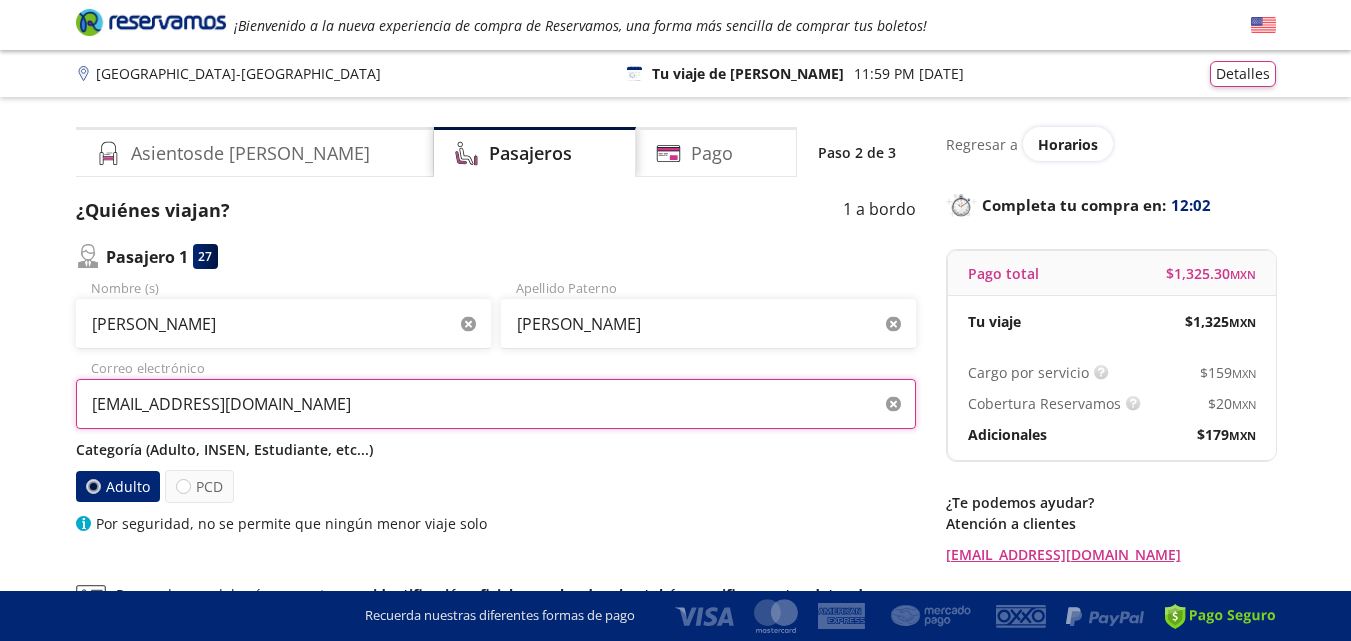 click on "cellcomm@hotmail.com" at bounding box center (496, 404) 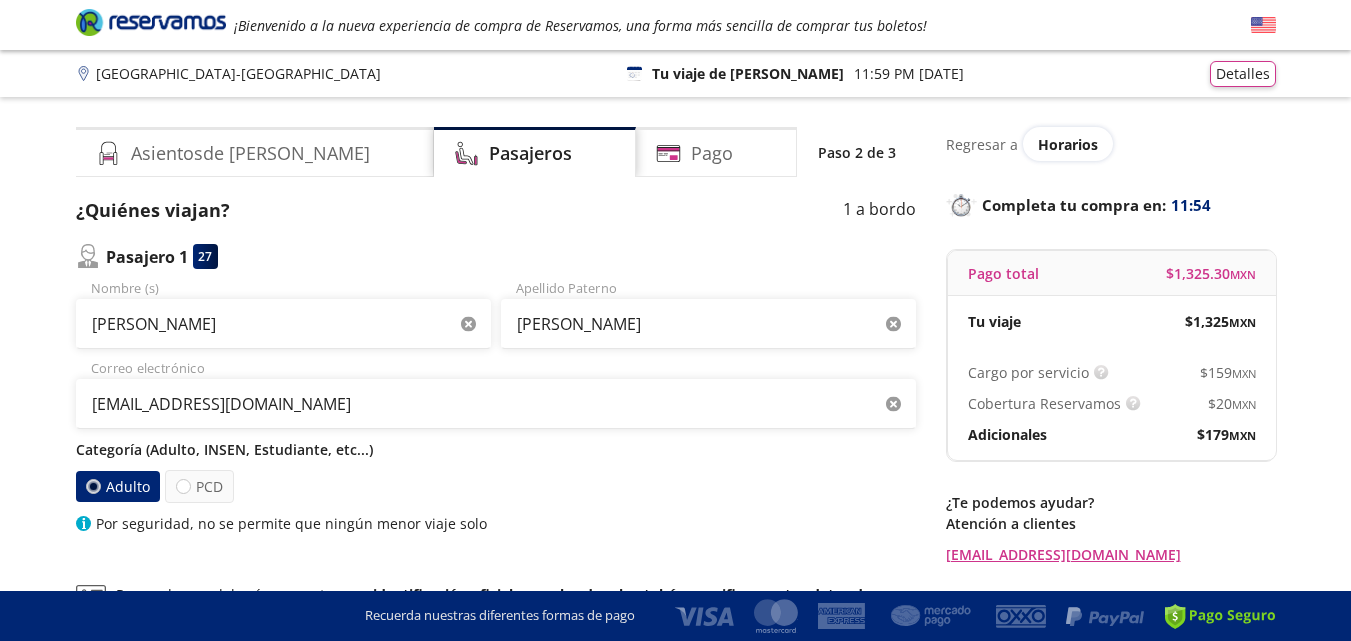 click on "Adulto" at bounding box center (117, 486) 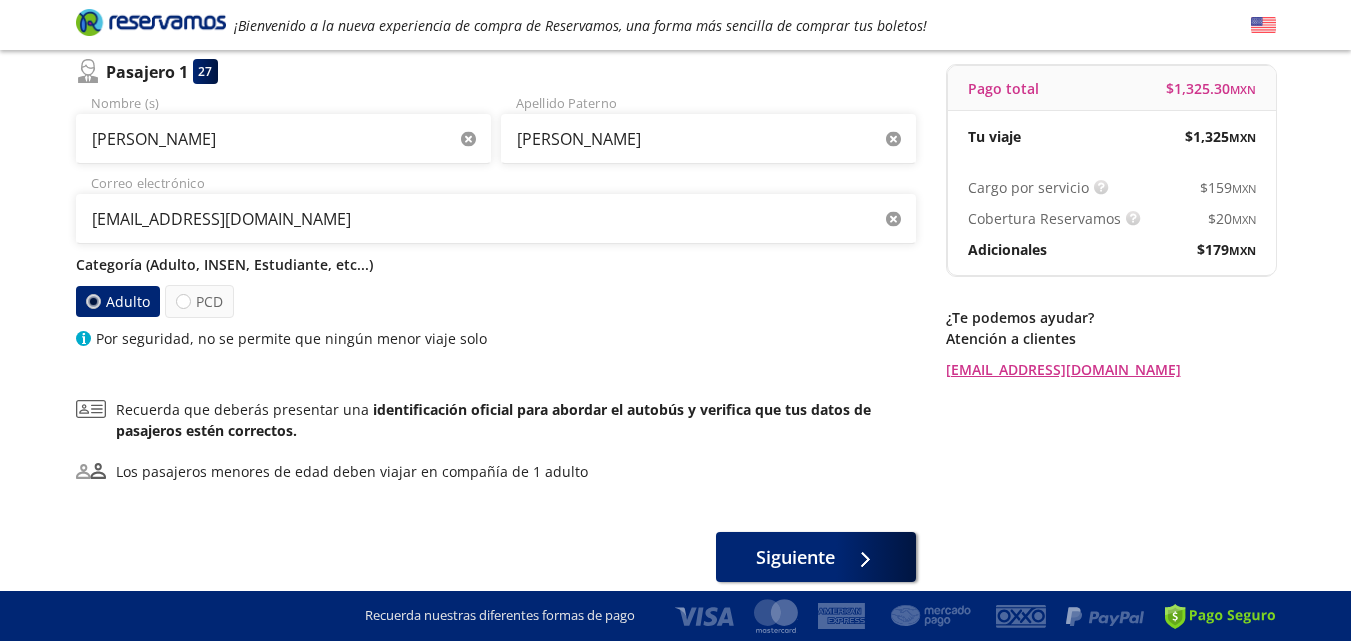 scroll, scrollTop: 218, scrollLeft: 0, axis: vertical 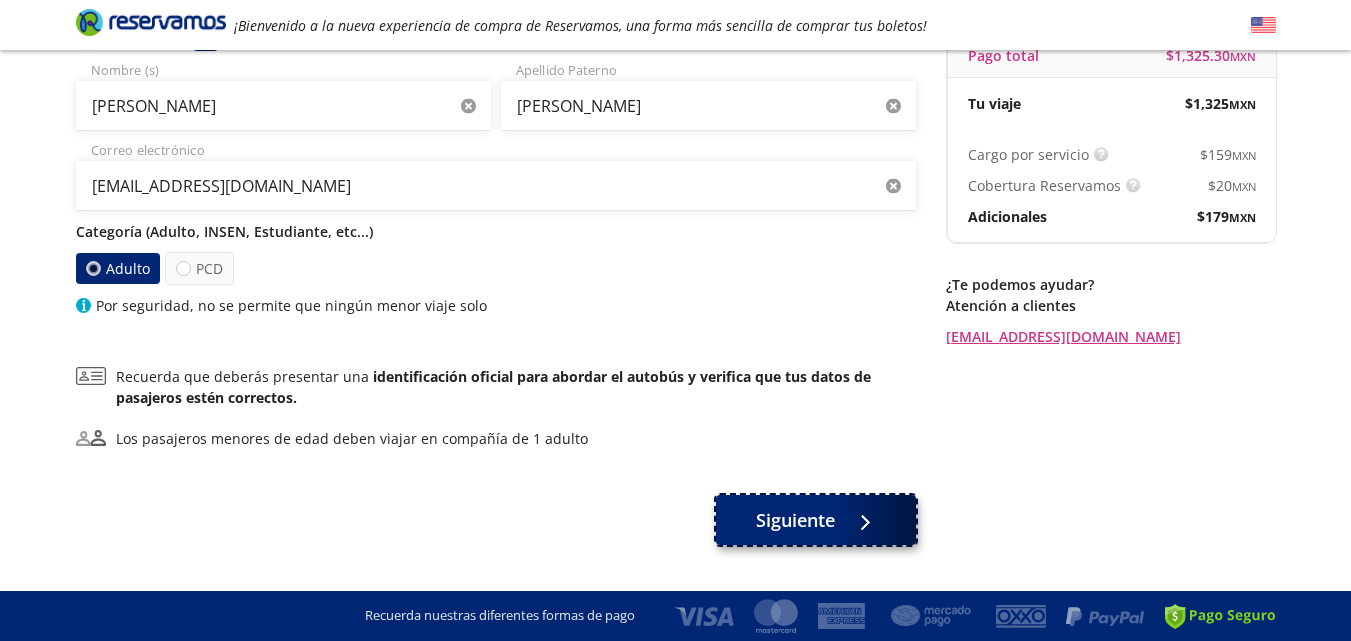 click on "Siguiente" at bounding box center (795, 520) 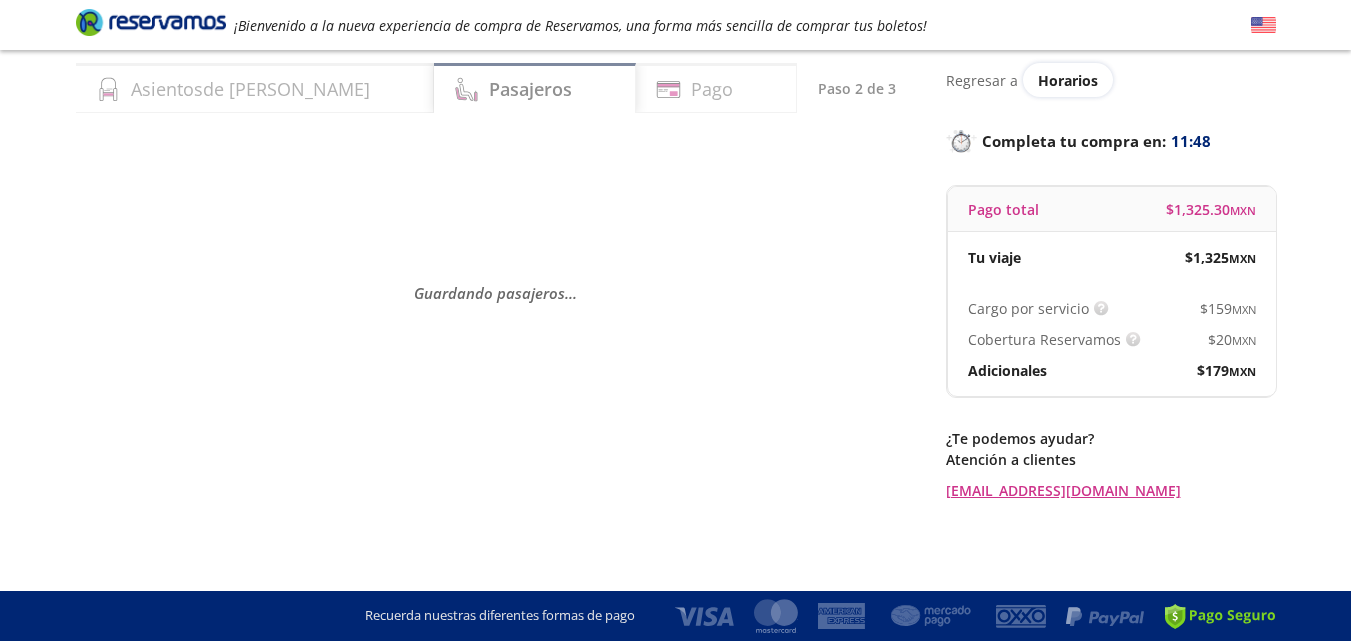 scroll, scrollTop: 0, scrollLeft: 0, axis: both 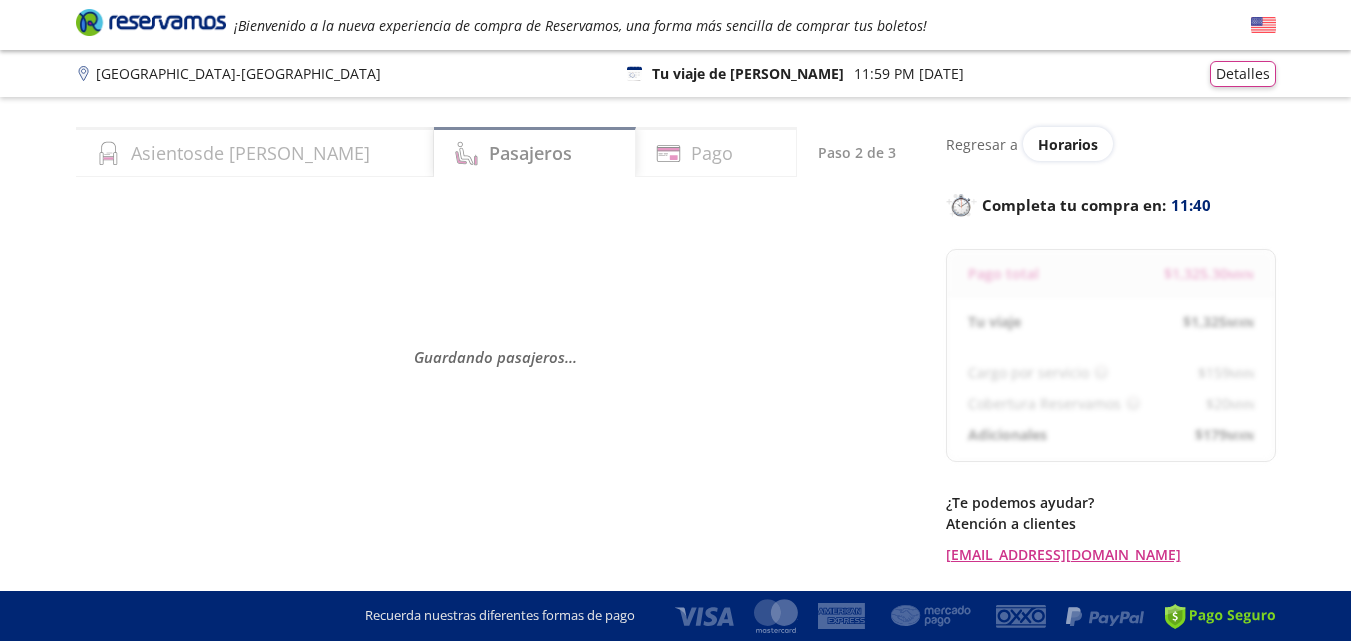 select on "MX" 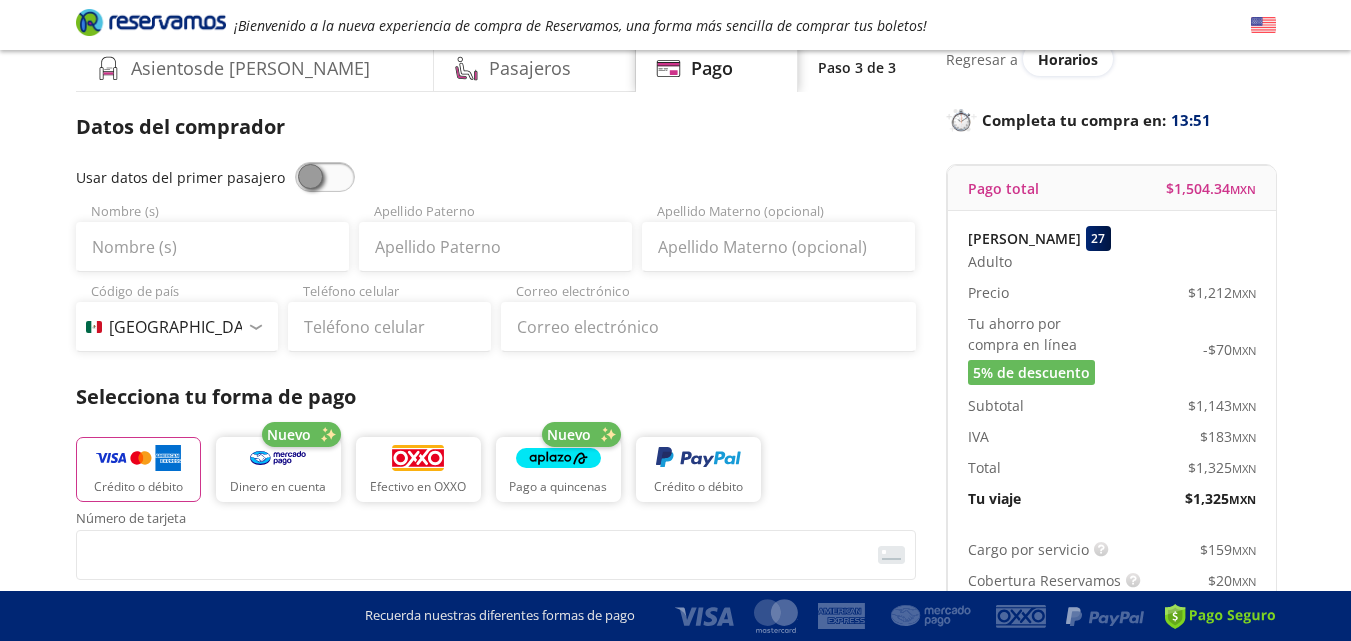 scroll, scrollTop: 90, scrollLeft: 0, axis: vertical 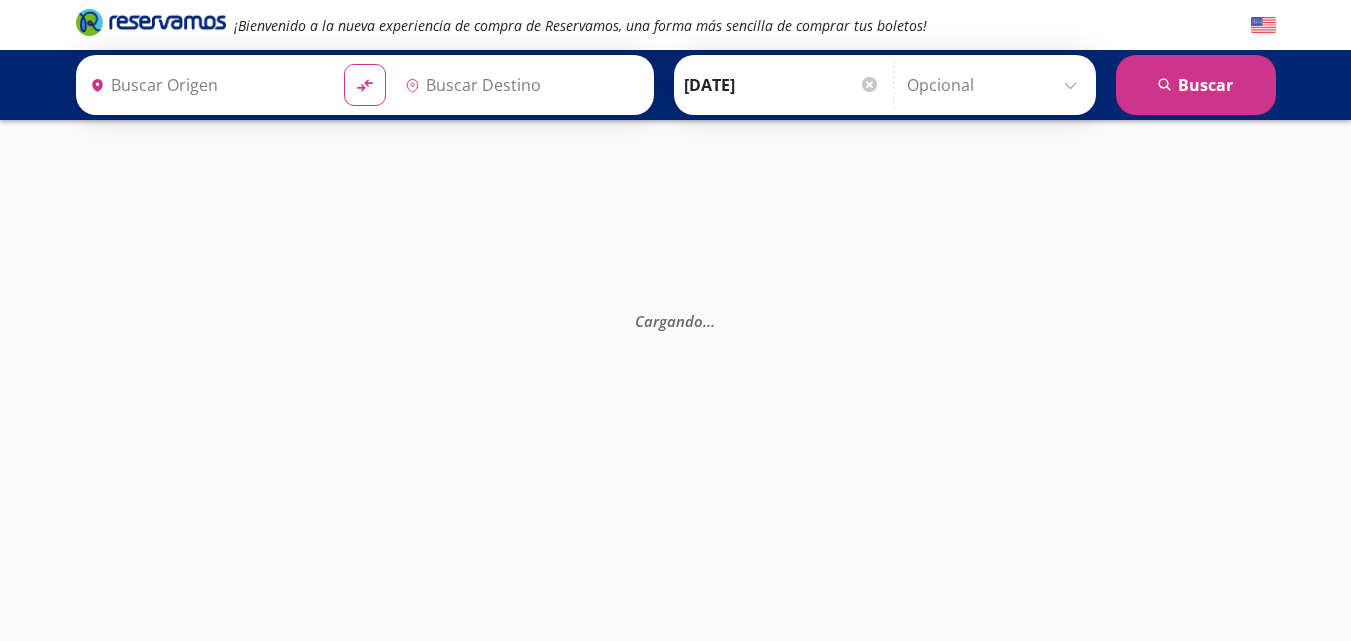type on "[GEOGRAPHIC_DATA], [GEOGRAPHIC_DATA]" 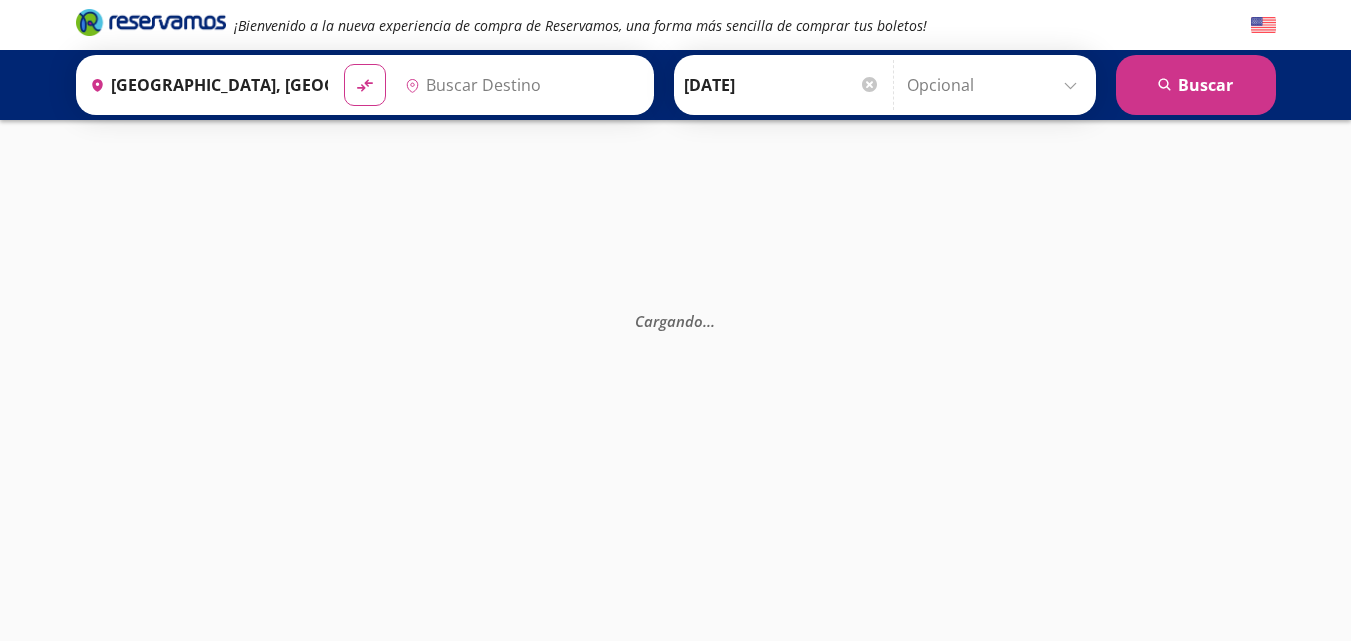 type on "[GEOGRAPHIC_DATA], [GEOGRAPHIC_DATA]" 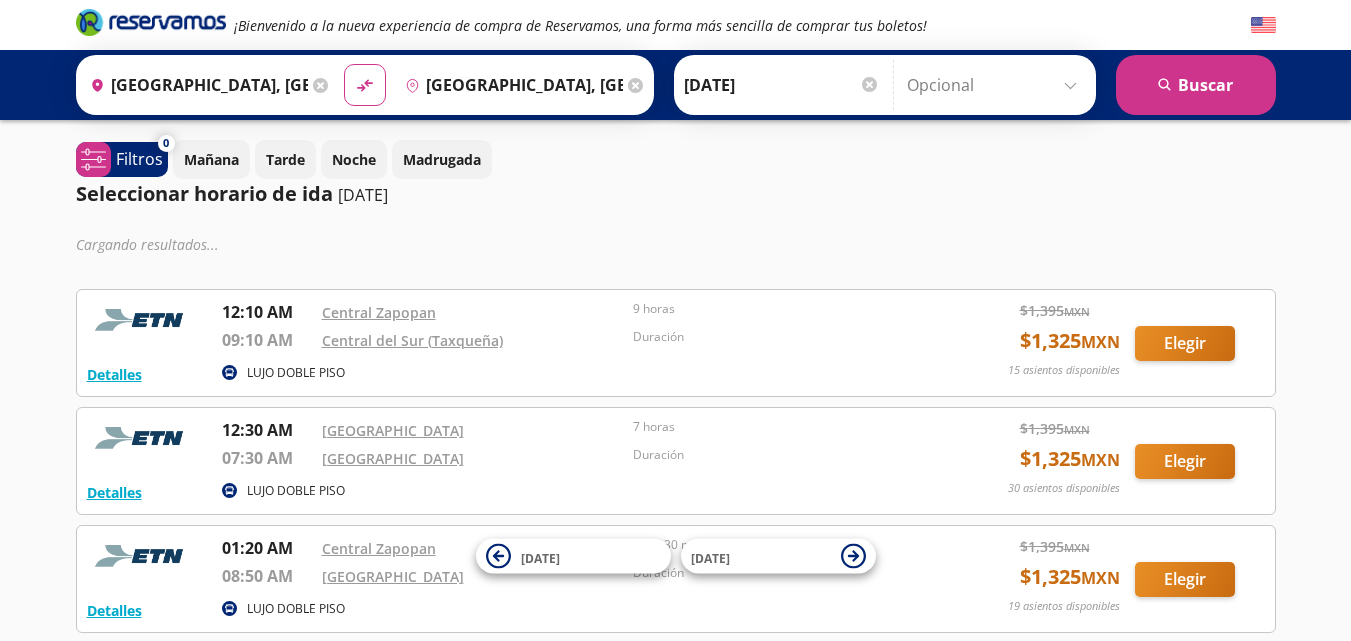 click at bounding box center [996, 85] 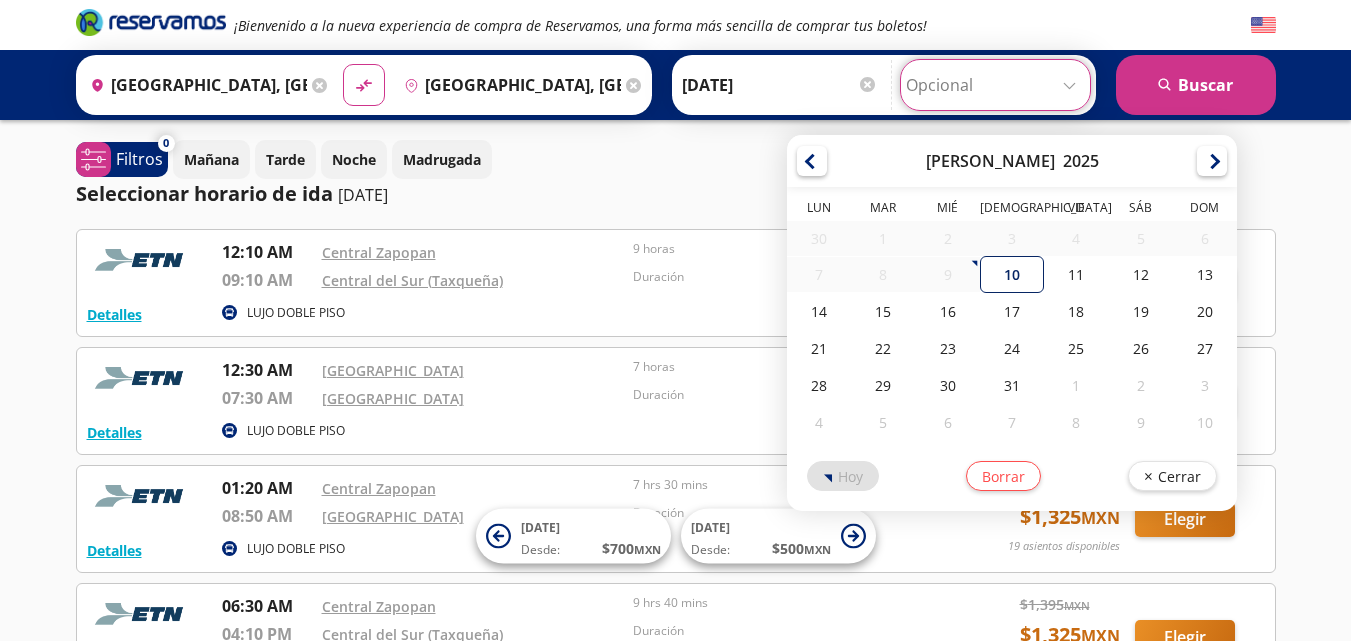 click on "10" at bounding box center (1012, 274) 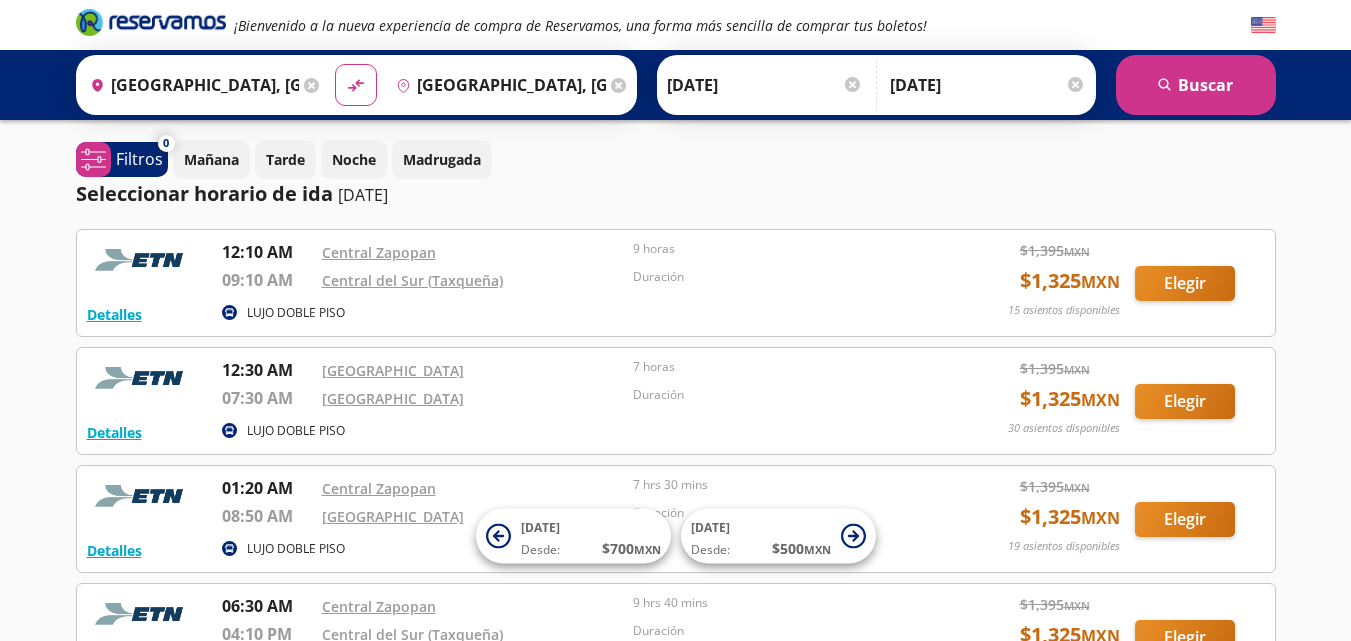 click on "[DATE]" at bounding box center (988, 85) 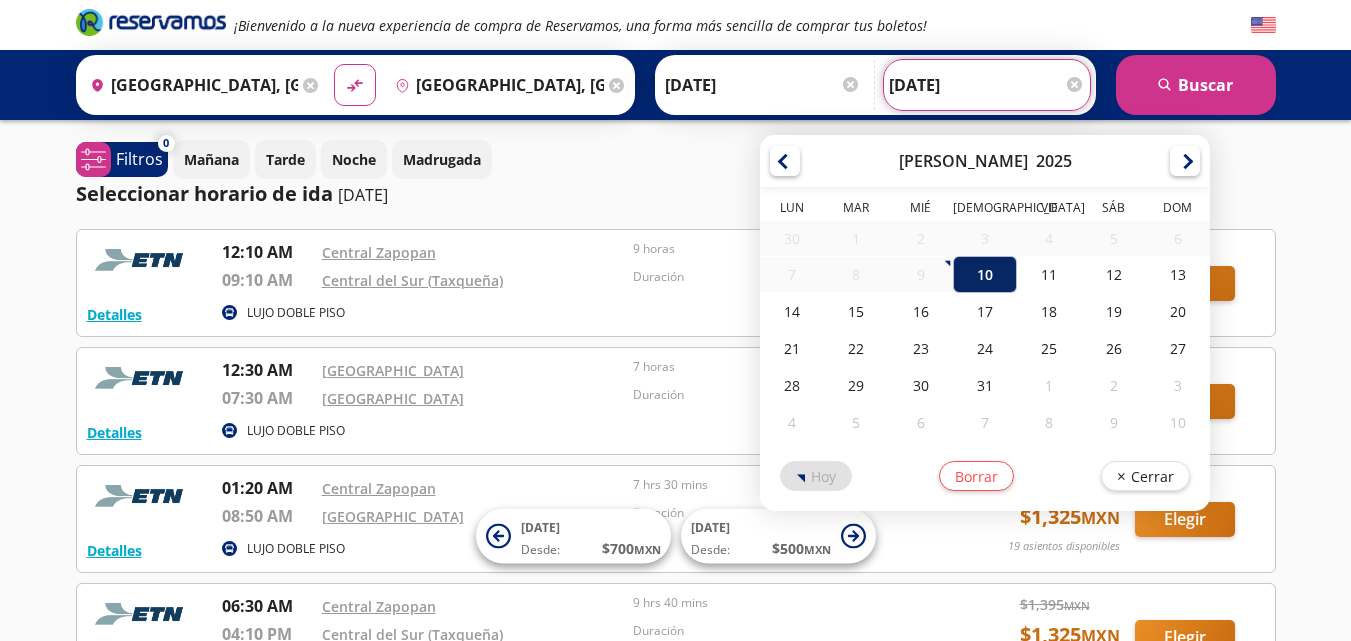 click on "10" at bounding box center [985, 274] 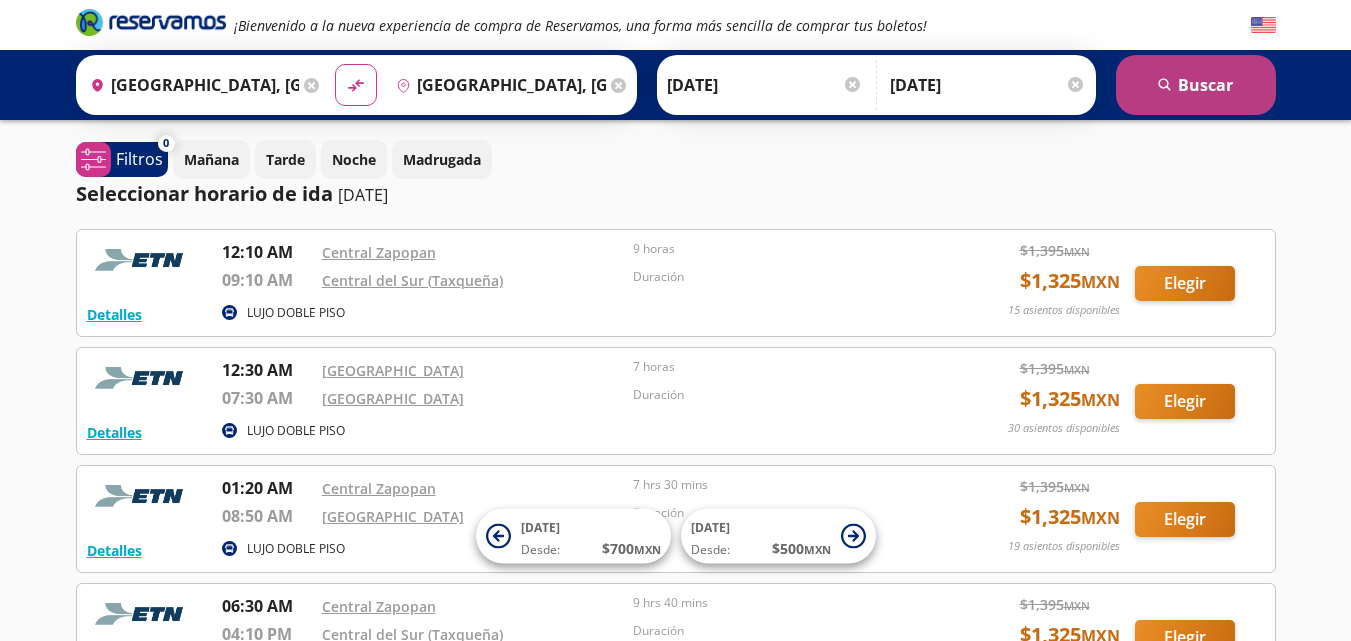 click on "search" 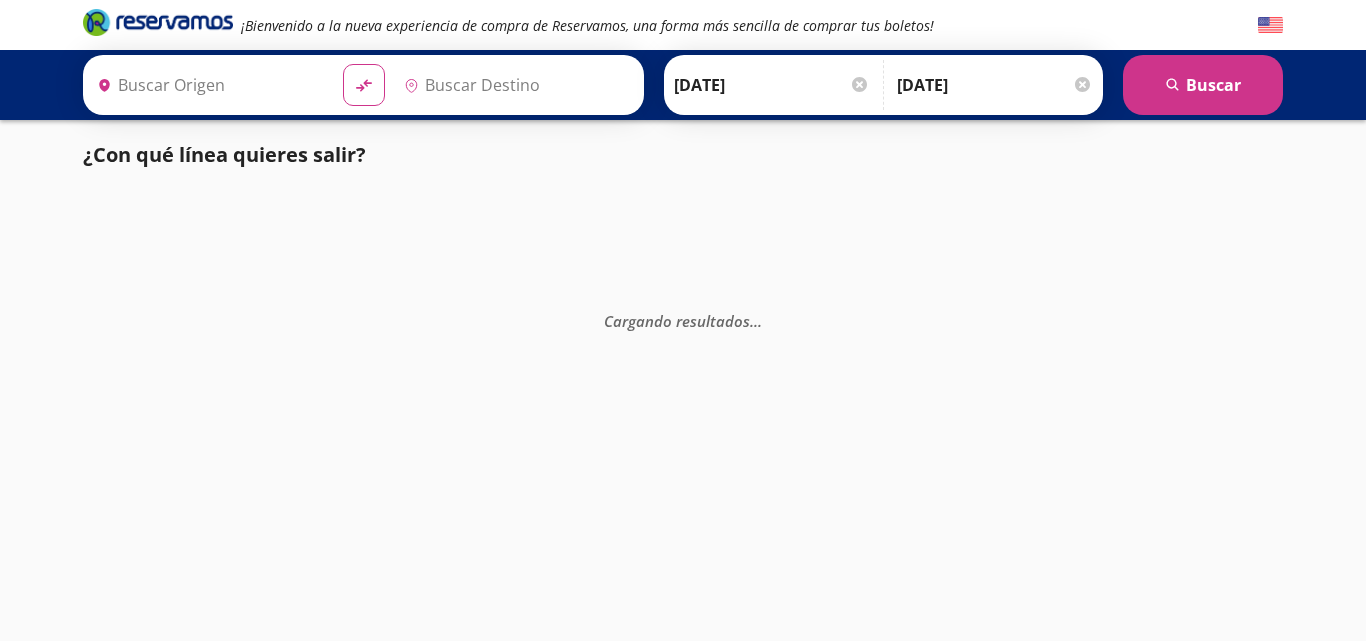 type on "[GEOGRAPHIC_DATA], [GEOGRAPHIC_DATA]" 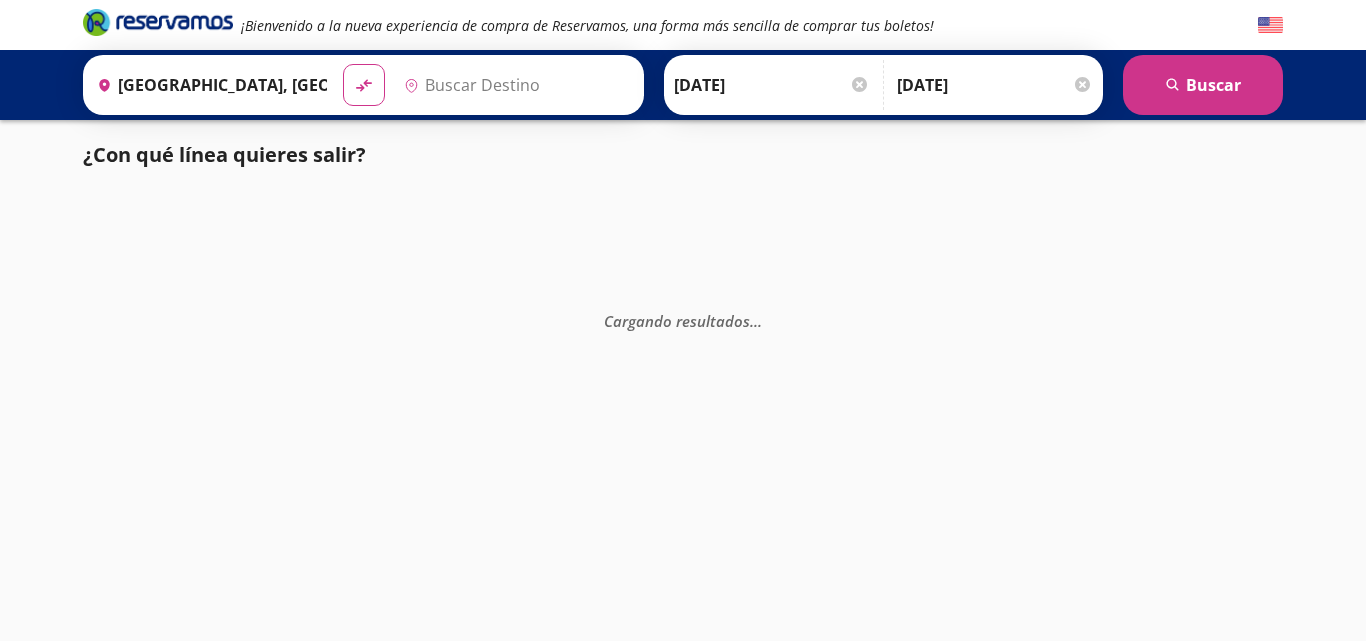 type on "[GEOGRAPHIC_DATA], [GEOGRAPHIC_DATA]" 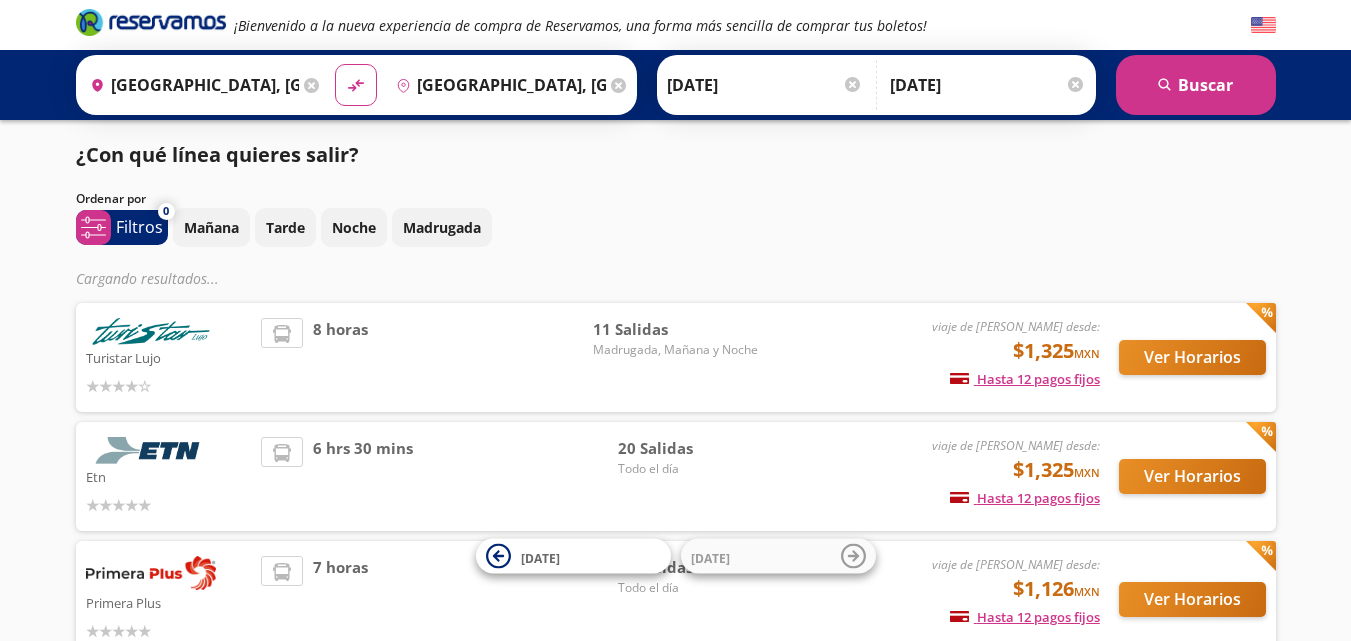 click at bounding box center [92, 505] 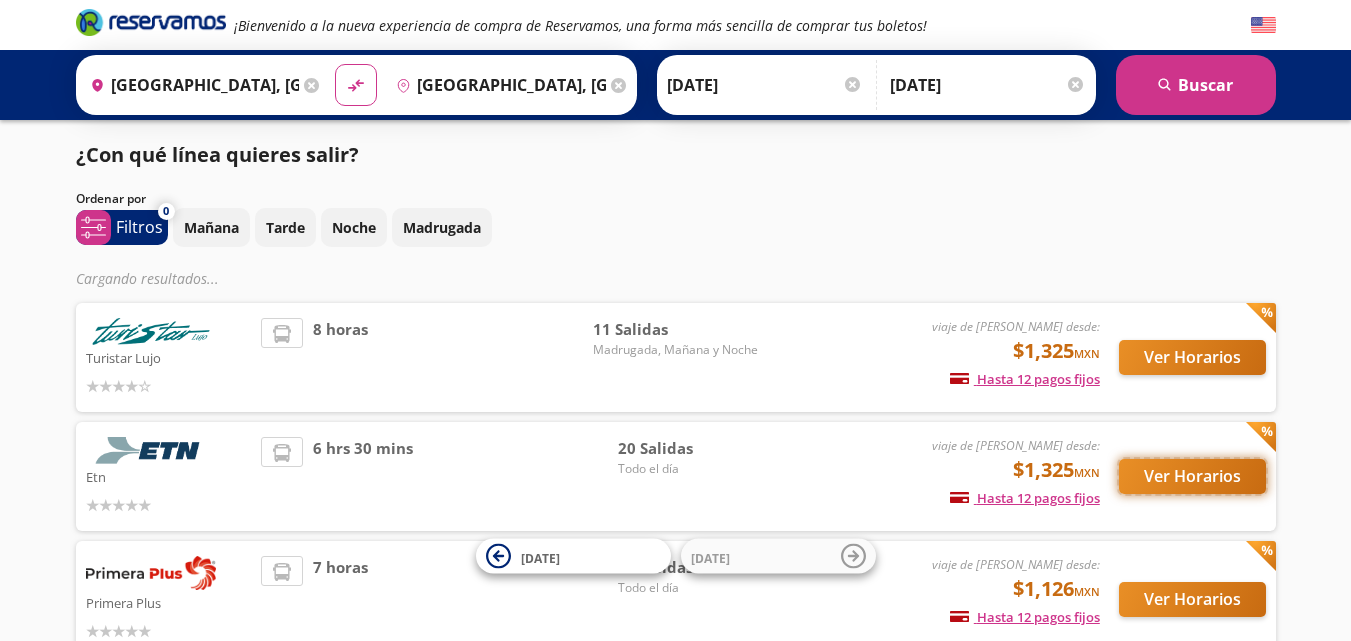click on "Ver Horarios" at bounding box center (1192, 476) 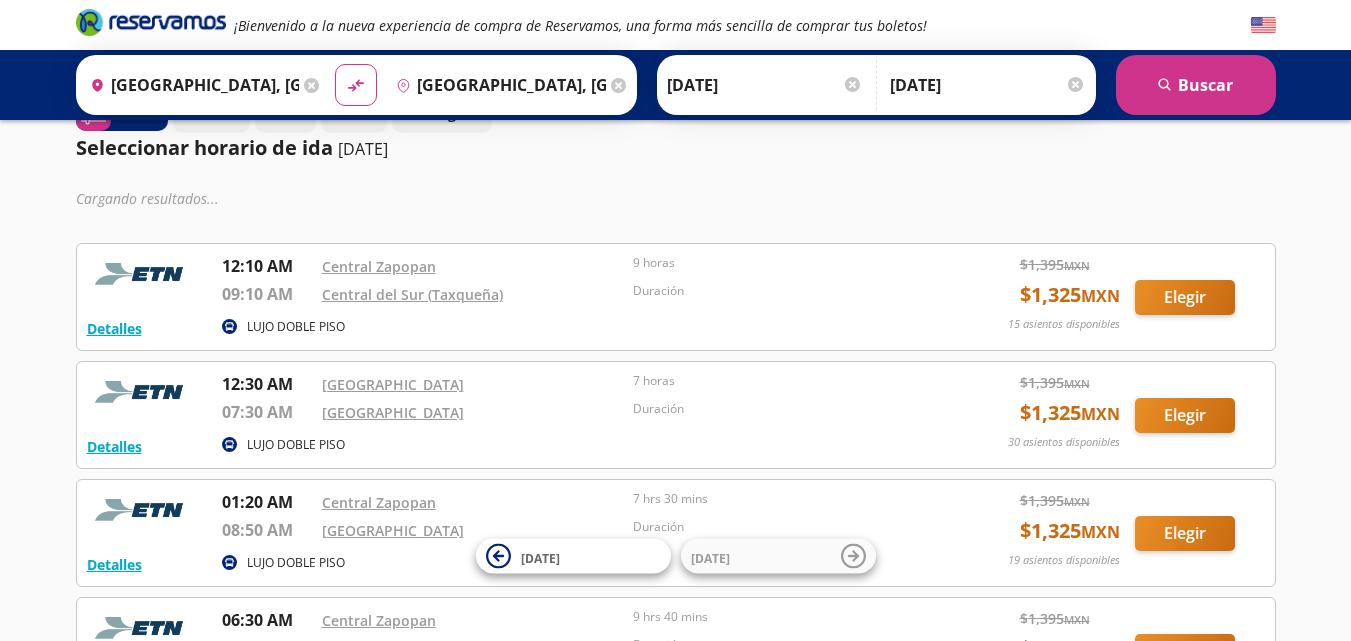 scroll, scrollTop: 59, scrollLeft: 0, axis: vertical 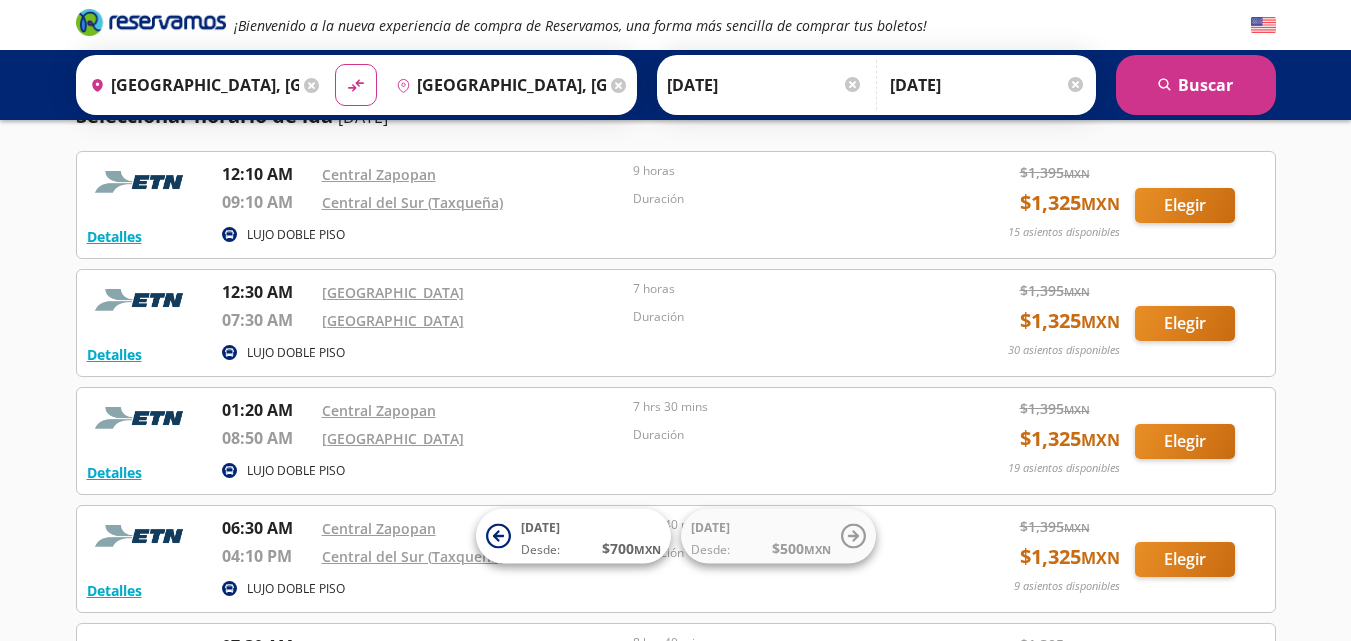 click on "Ida 10-Jul-25
Elige tu fecha de ida
Julio 2025     Lun Mar Mié Jue Vie Sáb Dom 30 1 2 3 4 5 6 7 8 9 10 11 12 13 14 15 16 17 18 19 20 21 22 23 24 25 26 27 28 29 30 31 1 2 3 4 5 6 7 8 9 10 Hoy Cerrar
Regreso 10-Jul-25
Elige tu fecha de regreso
Julio 2025     Lun Mar Mié Jue Vie Sáb Dom 30 1 2 3 4 5 6 7 8 9 10 11 12 13 14 15 16 17 18 19 20 21 22 23 24 25 26 27 28 29 30 31 1 2 3 4 5 6 7 8 9 10 Hoy Borrar Cerrar" at bounding box center [876, 85] 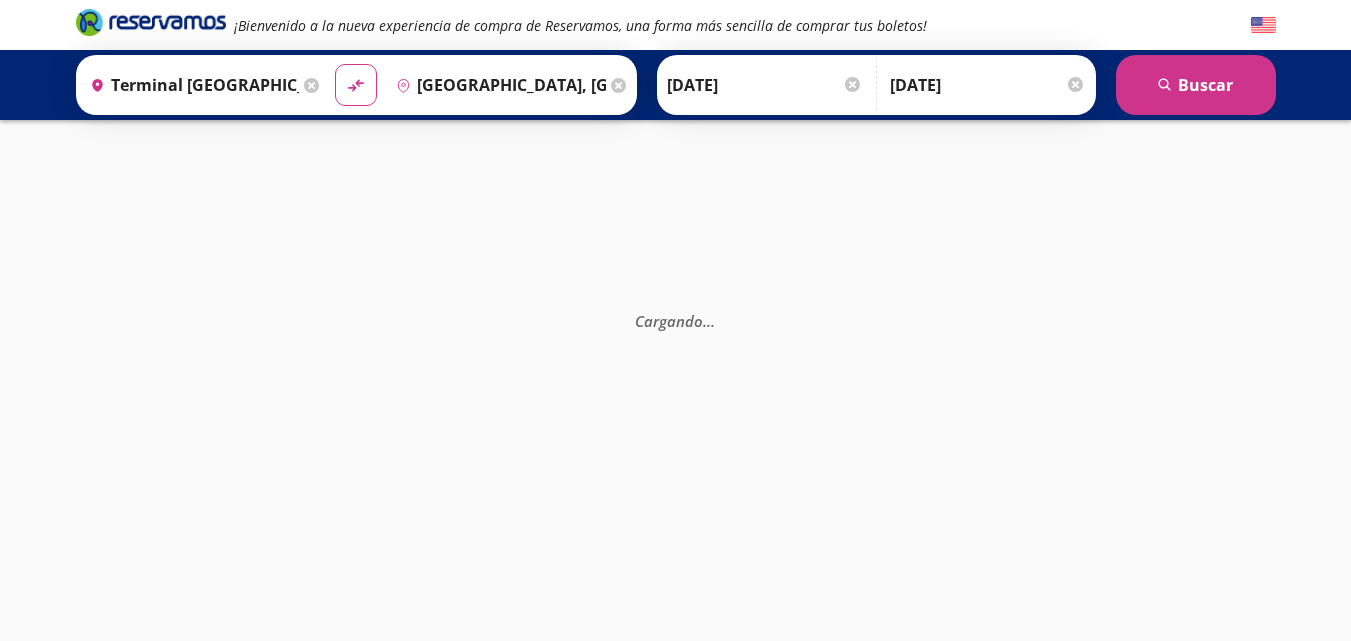scroll, scrollTop: 0, scrollLeft: 0, axis: both 